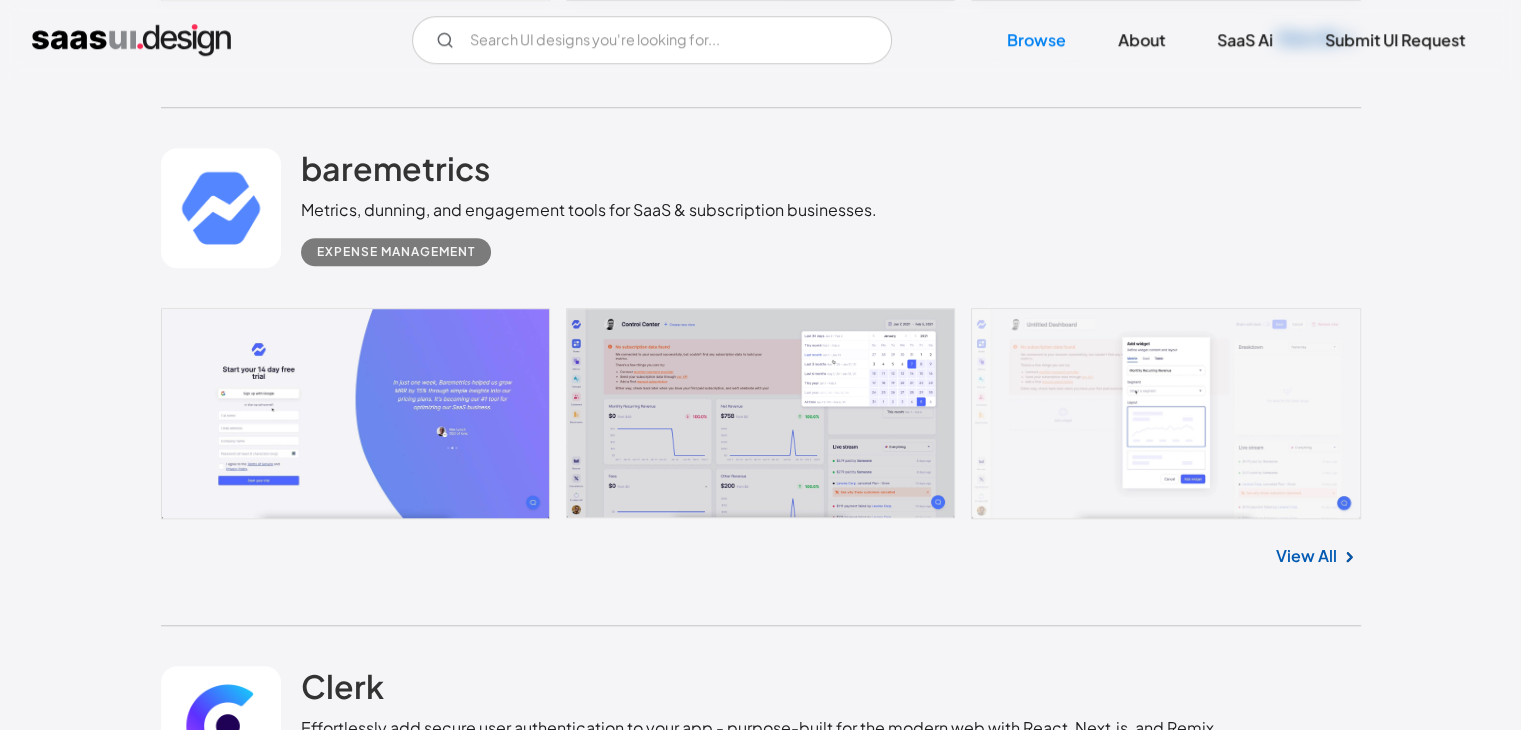 scroll, scrollTop: 1600, scrollLeft: 0, axis: vertical 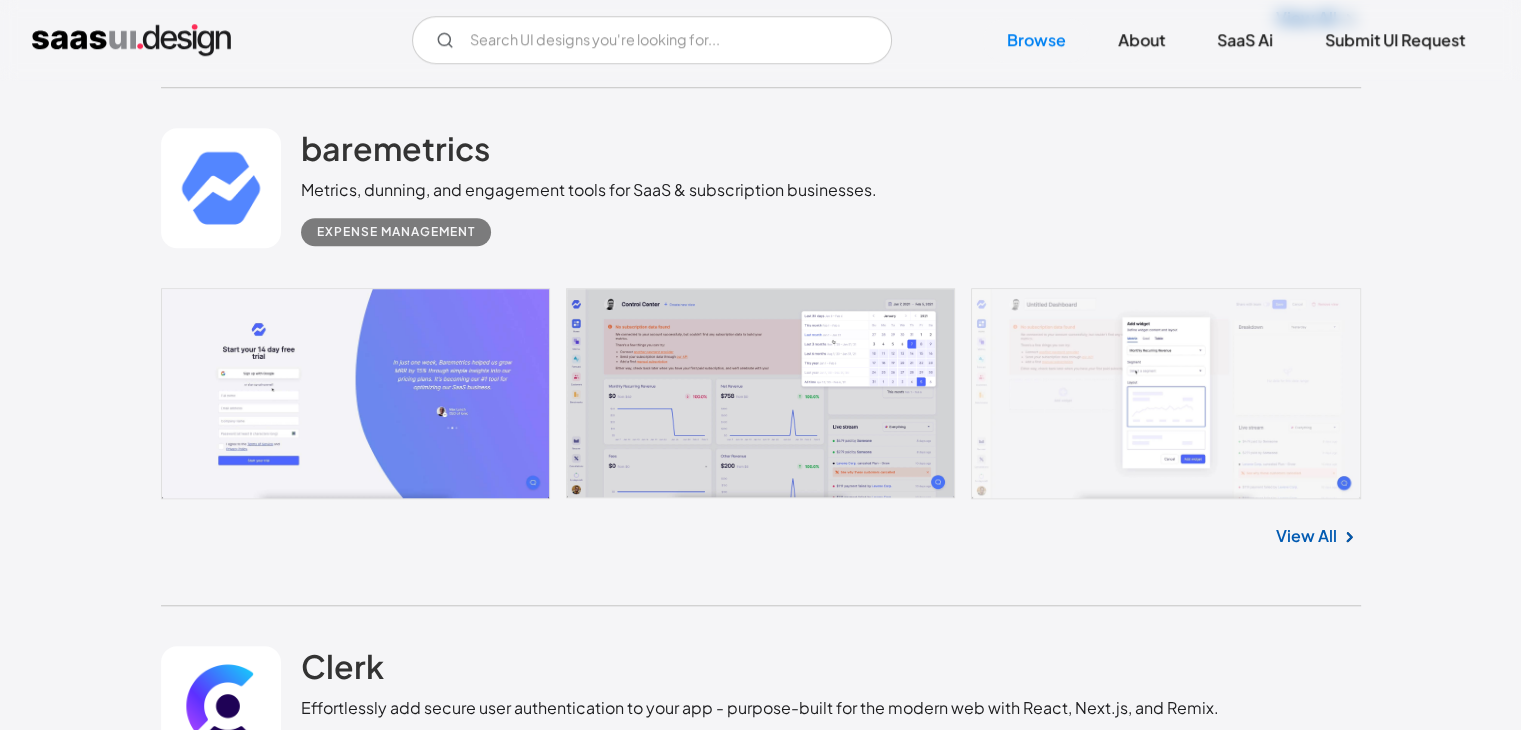 click on "View All" at bounding box center (1306, 536) 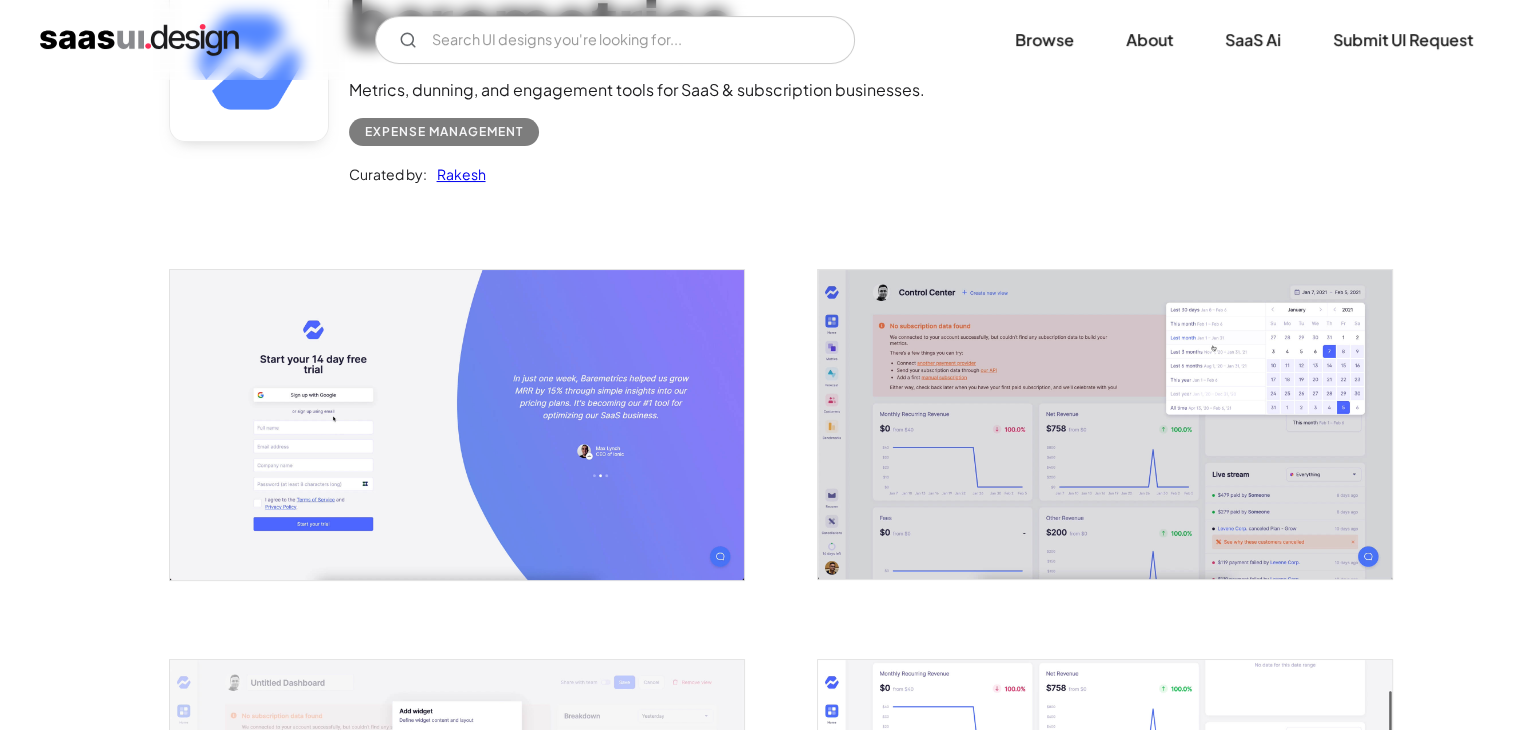 scroll, scrollTop: 200, scrollLeft: 0, axis: vertical 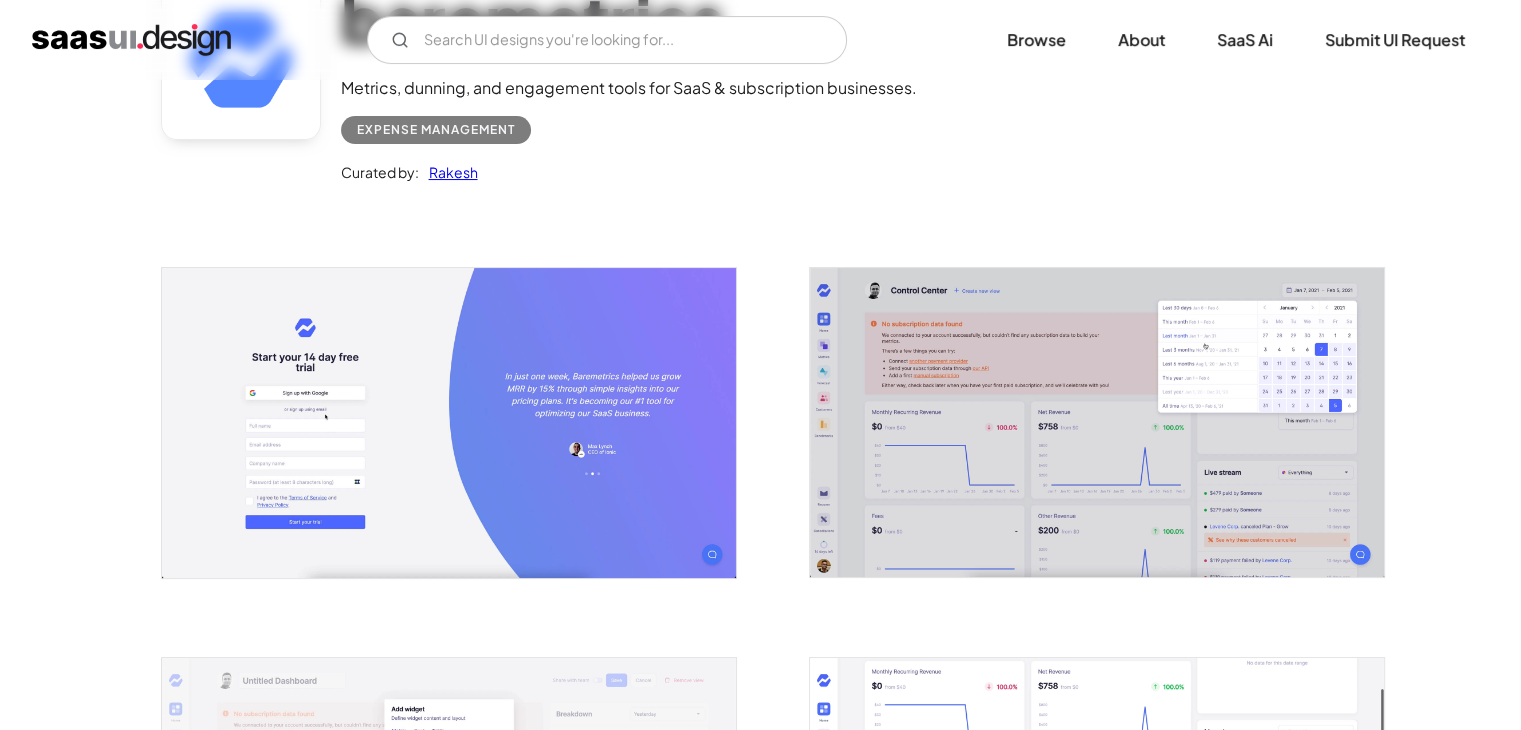 click at bounding box center [449, 422] 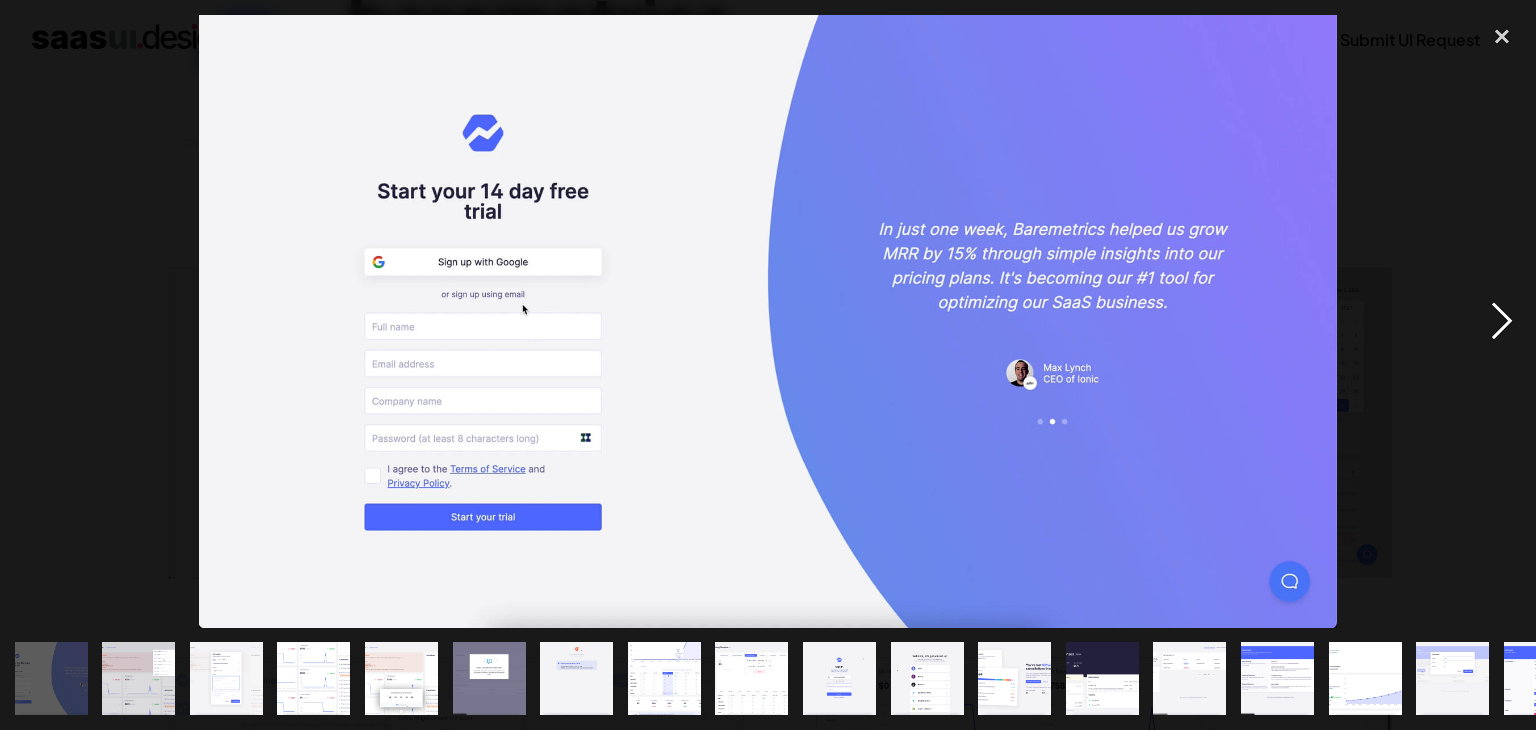 click at bounding box center (1502, 321) 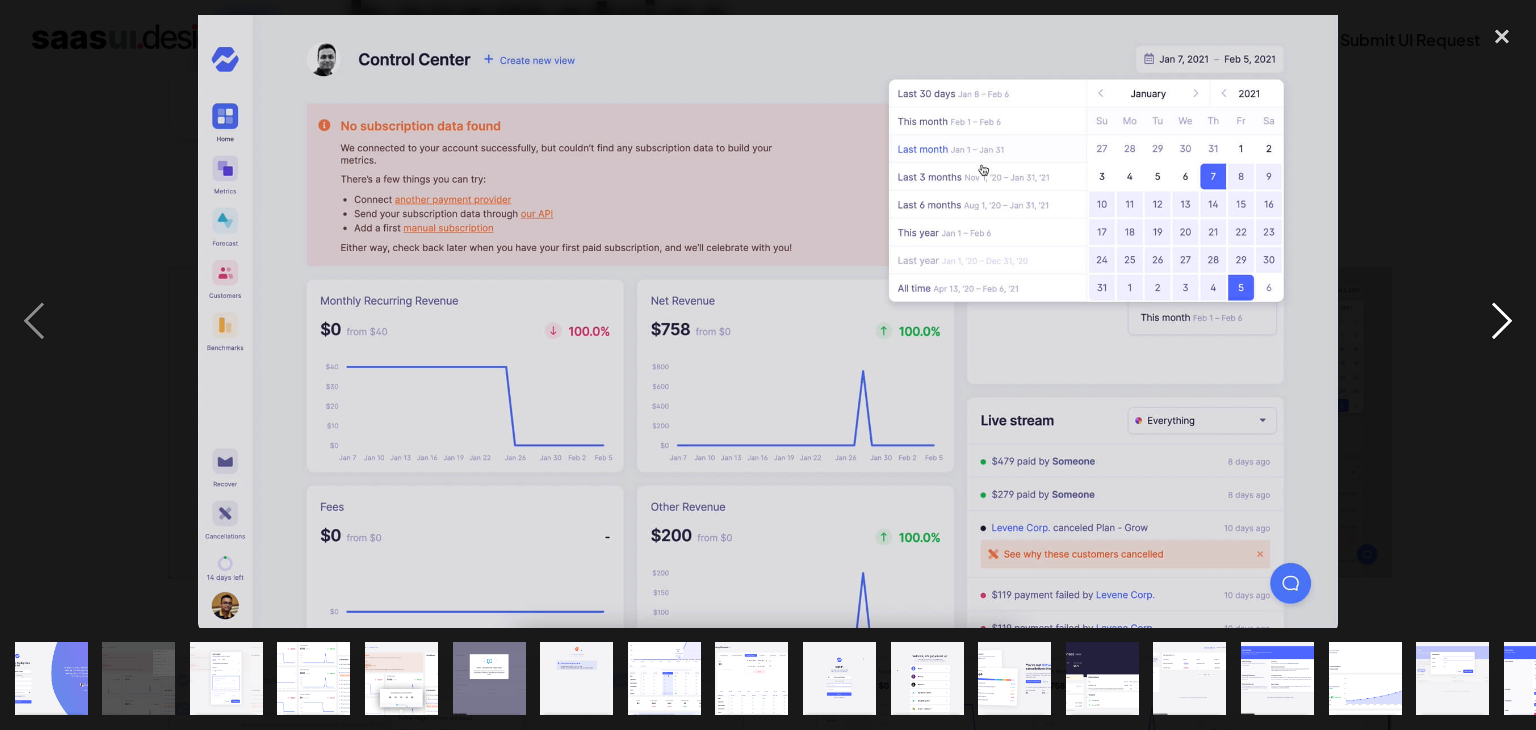 click at bounding box center [1502, 321] 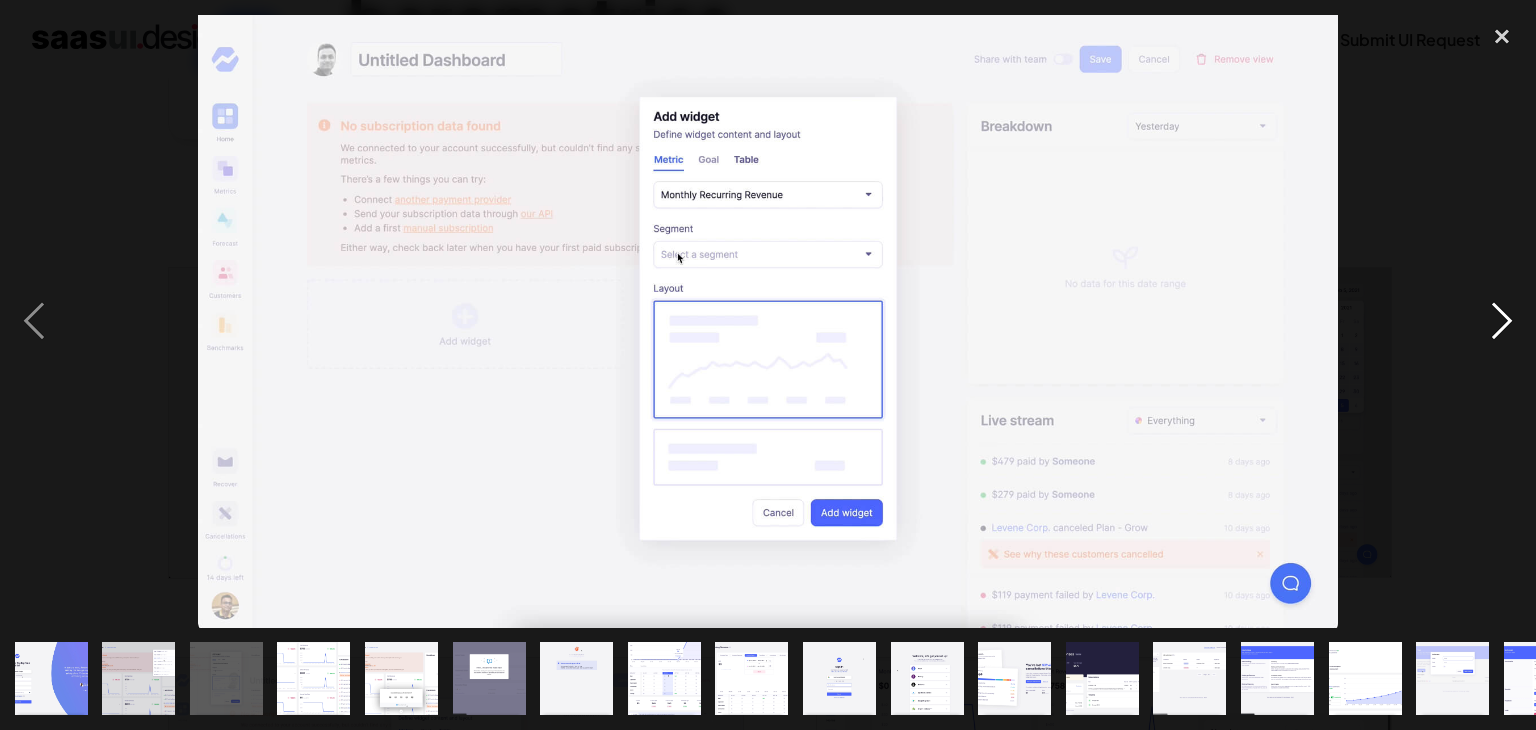 click at bounding box center (1502, 321) 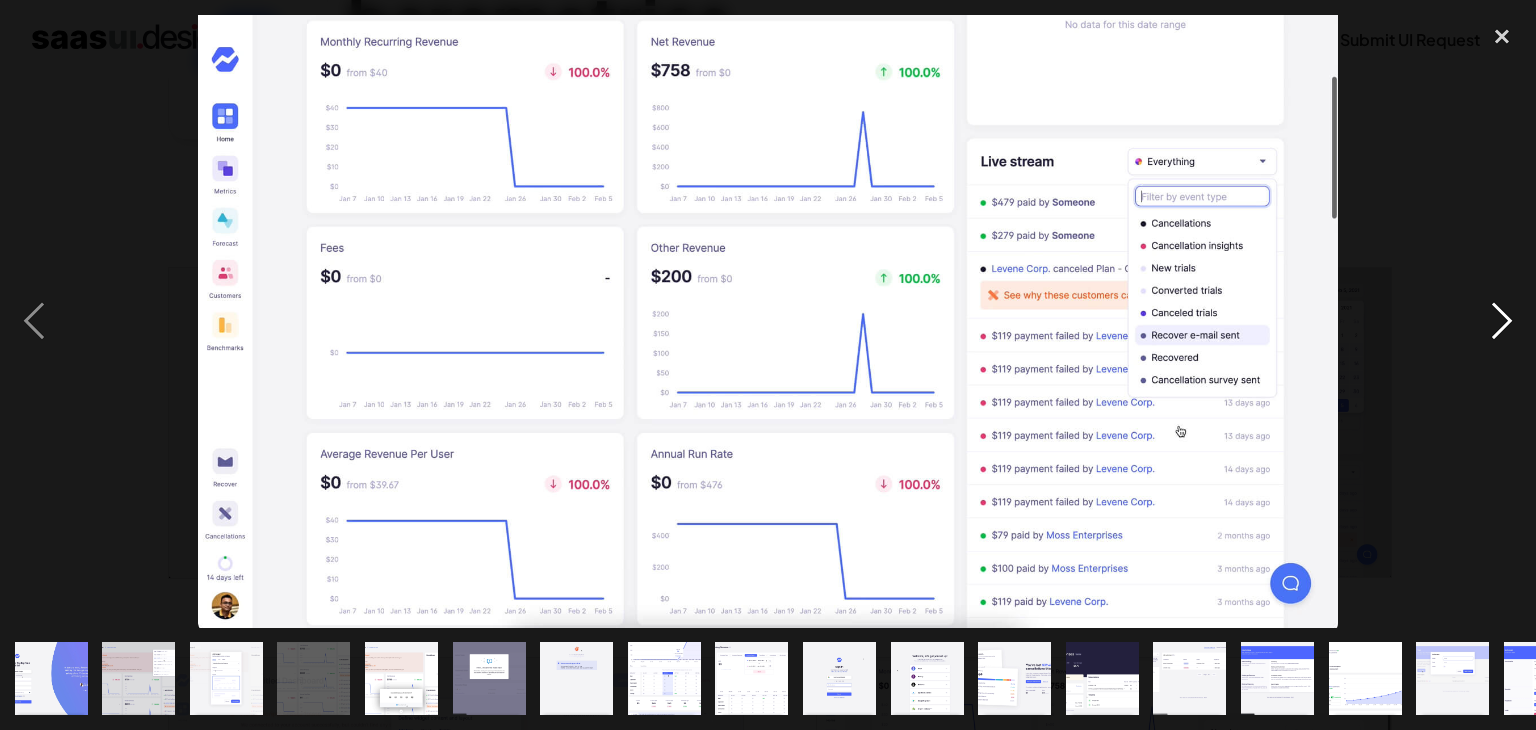 click at bounding box center [1502, 321] 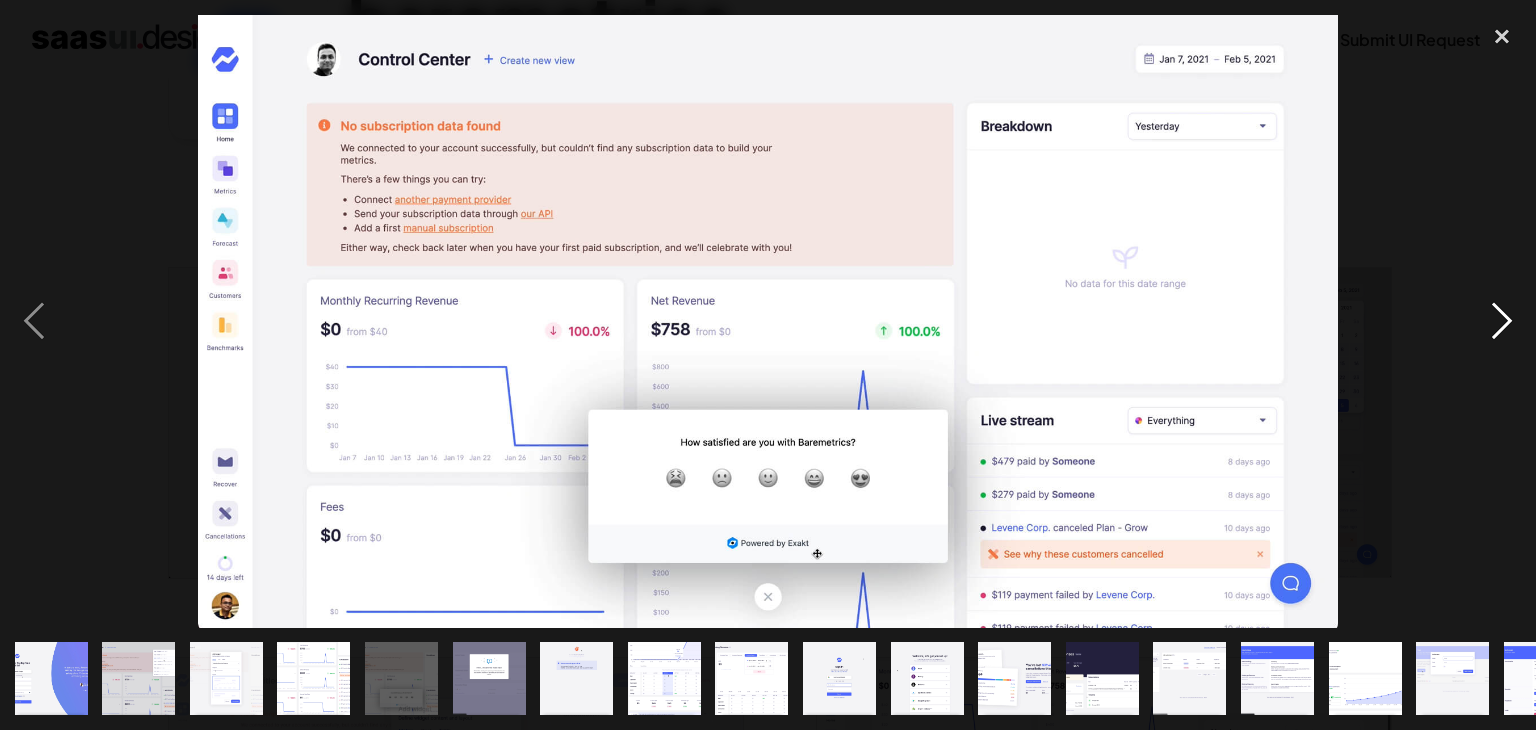 click at bounding box center [1502, 321] 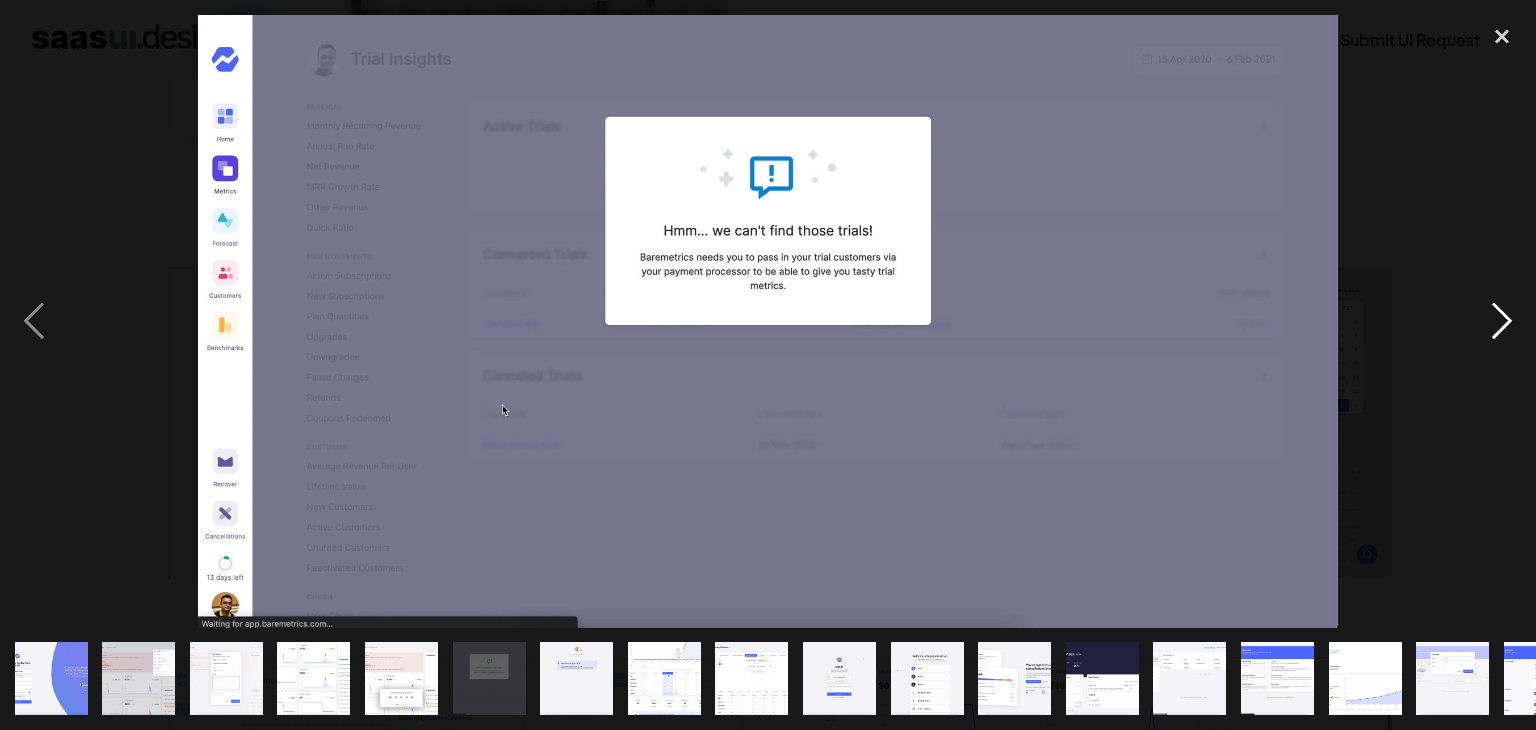 click at bounding box center (1502, 321) 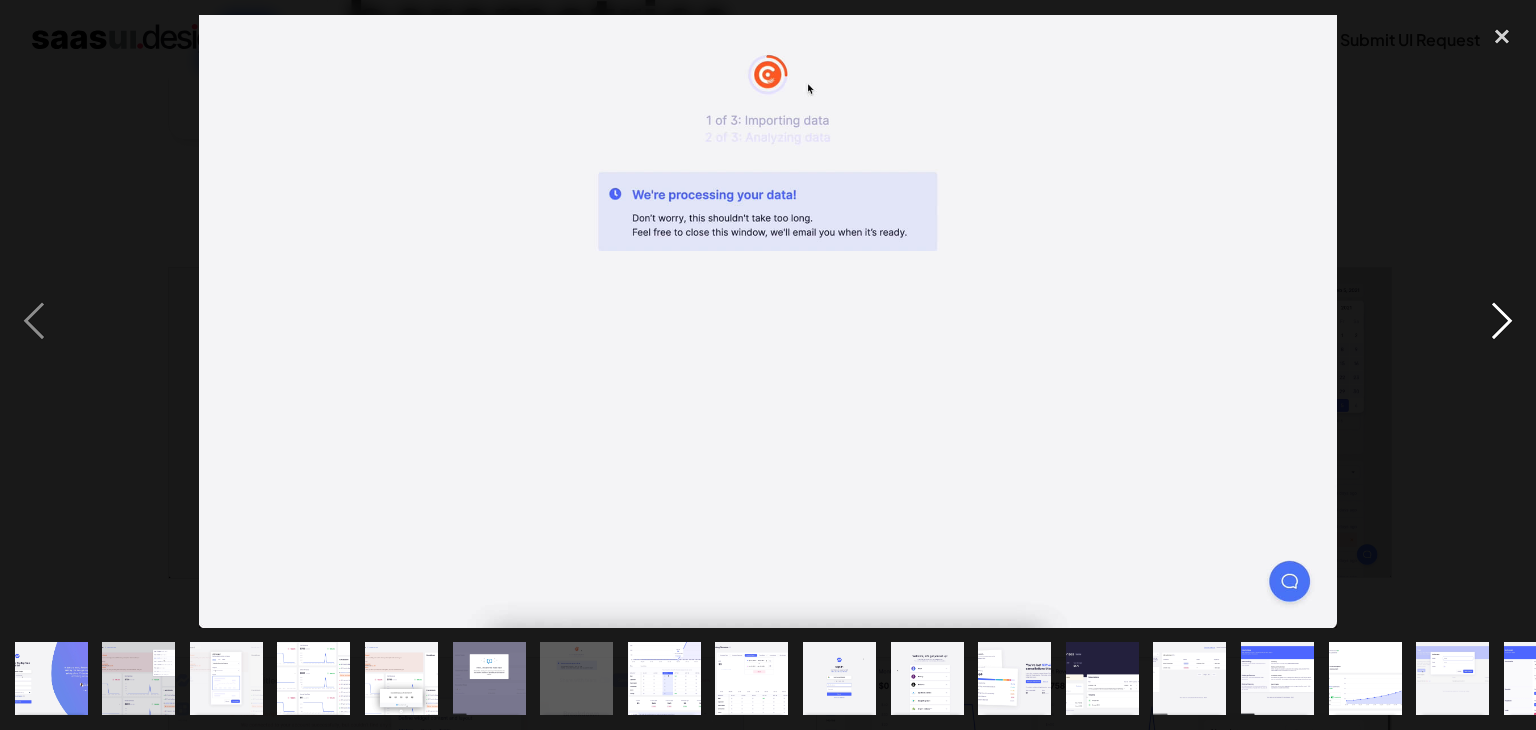 click at bounding box center [1502, 321] 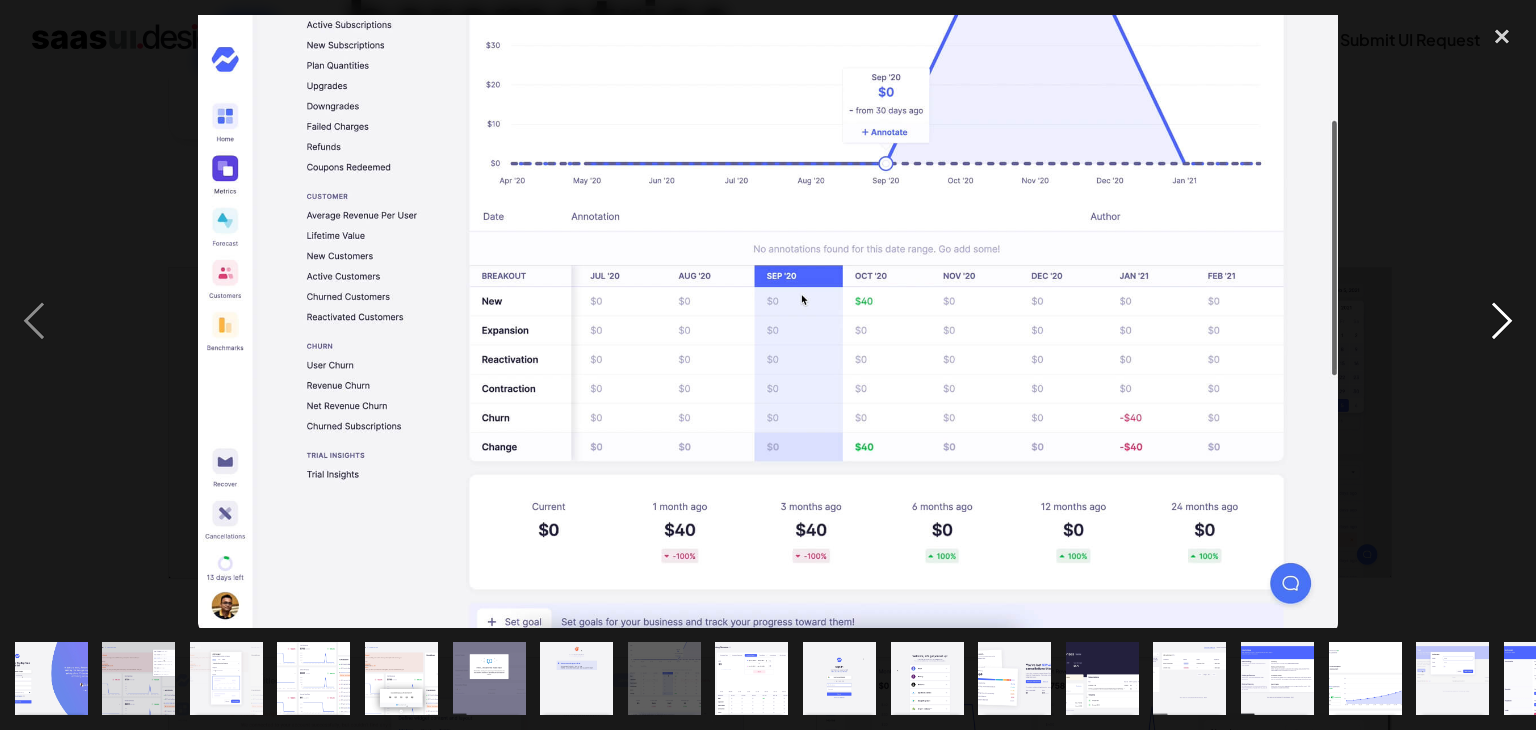 click at bounding box center [1502, 321] 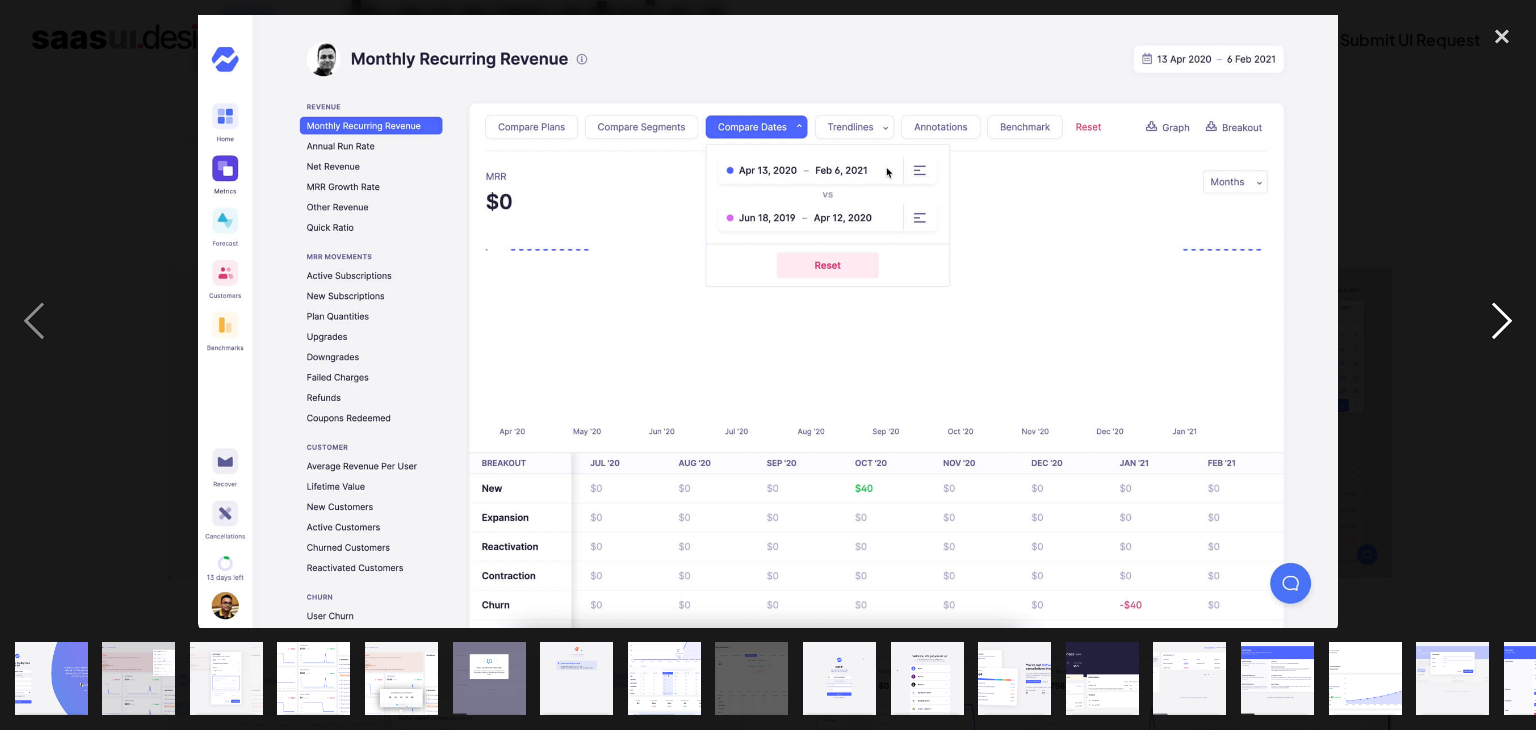 click at bounding box center (1502, 321) 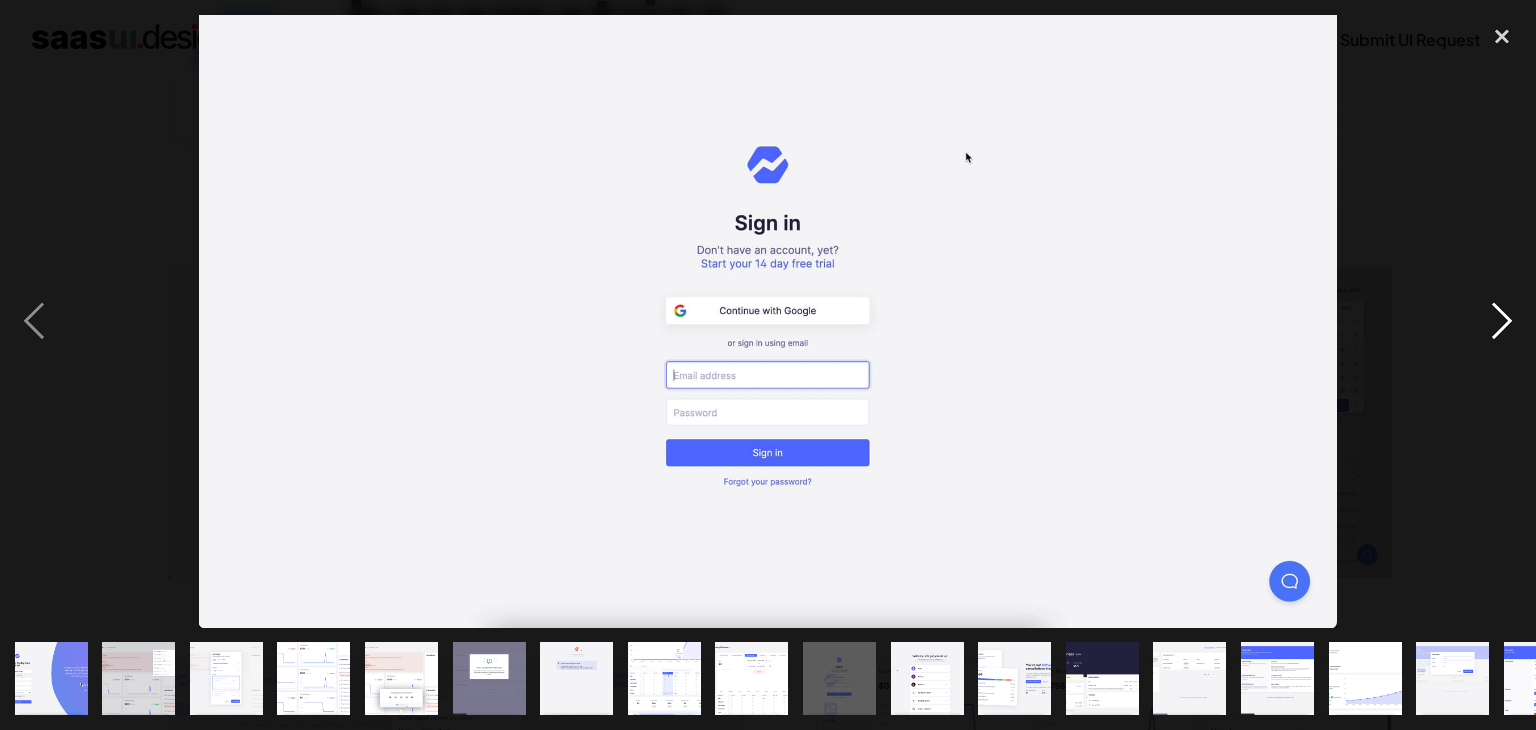 click at bounding box center (1502, 321) 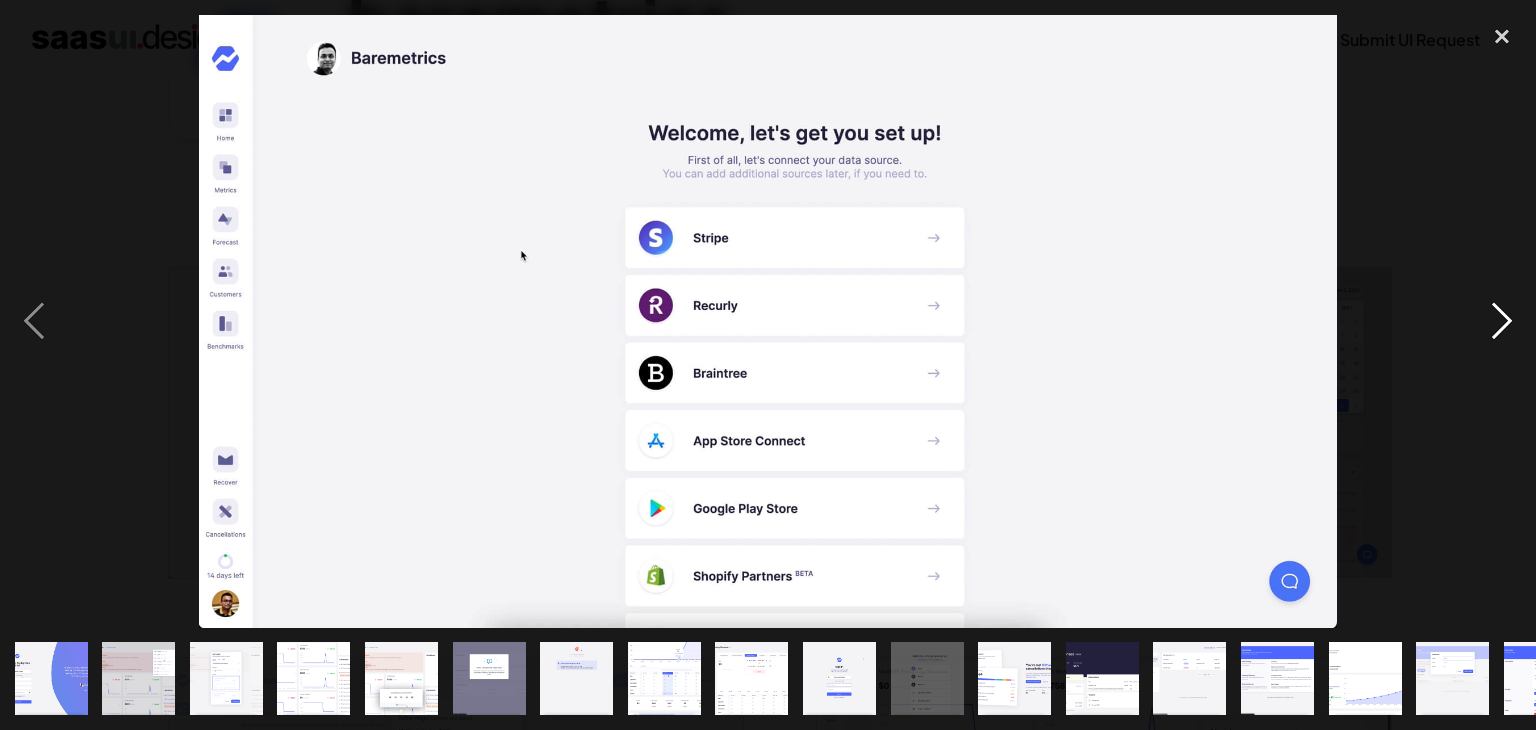 click at bounding box center [1502, 321] 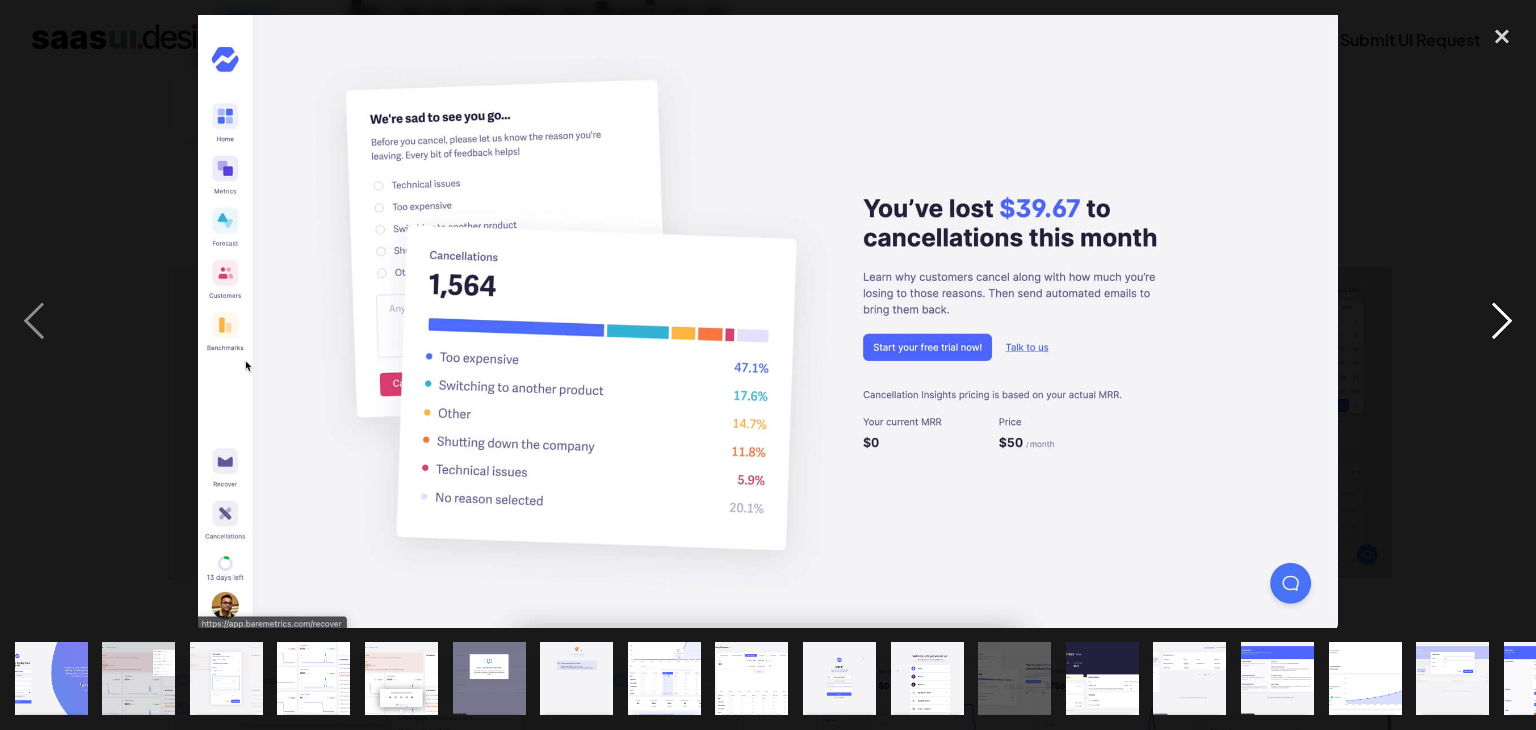 click at bounding box center [1502, 321] 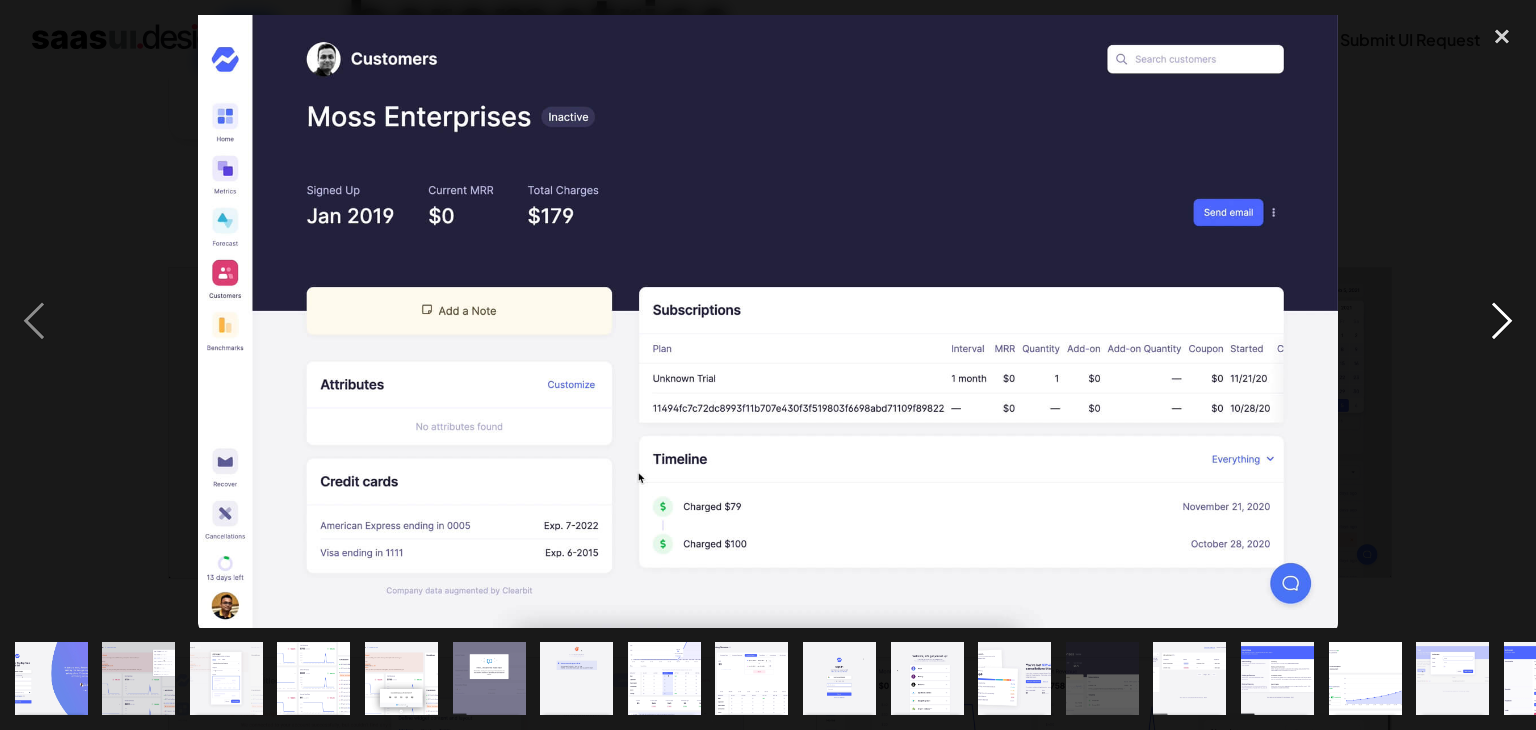 click at bounding box center (1502, 321) 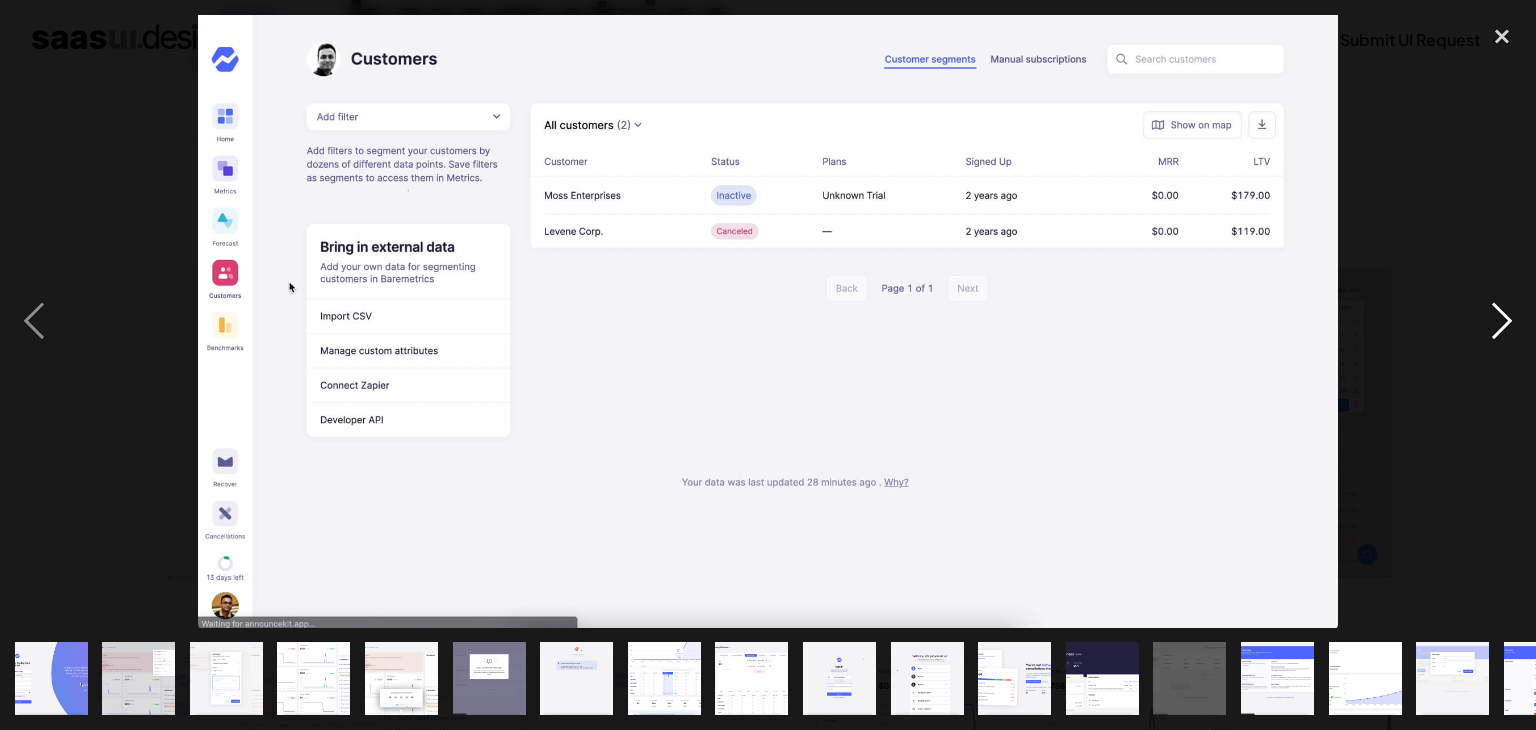click at bounding box center [1502, 321] 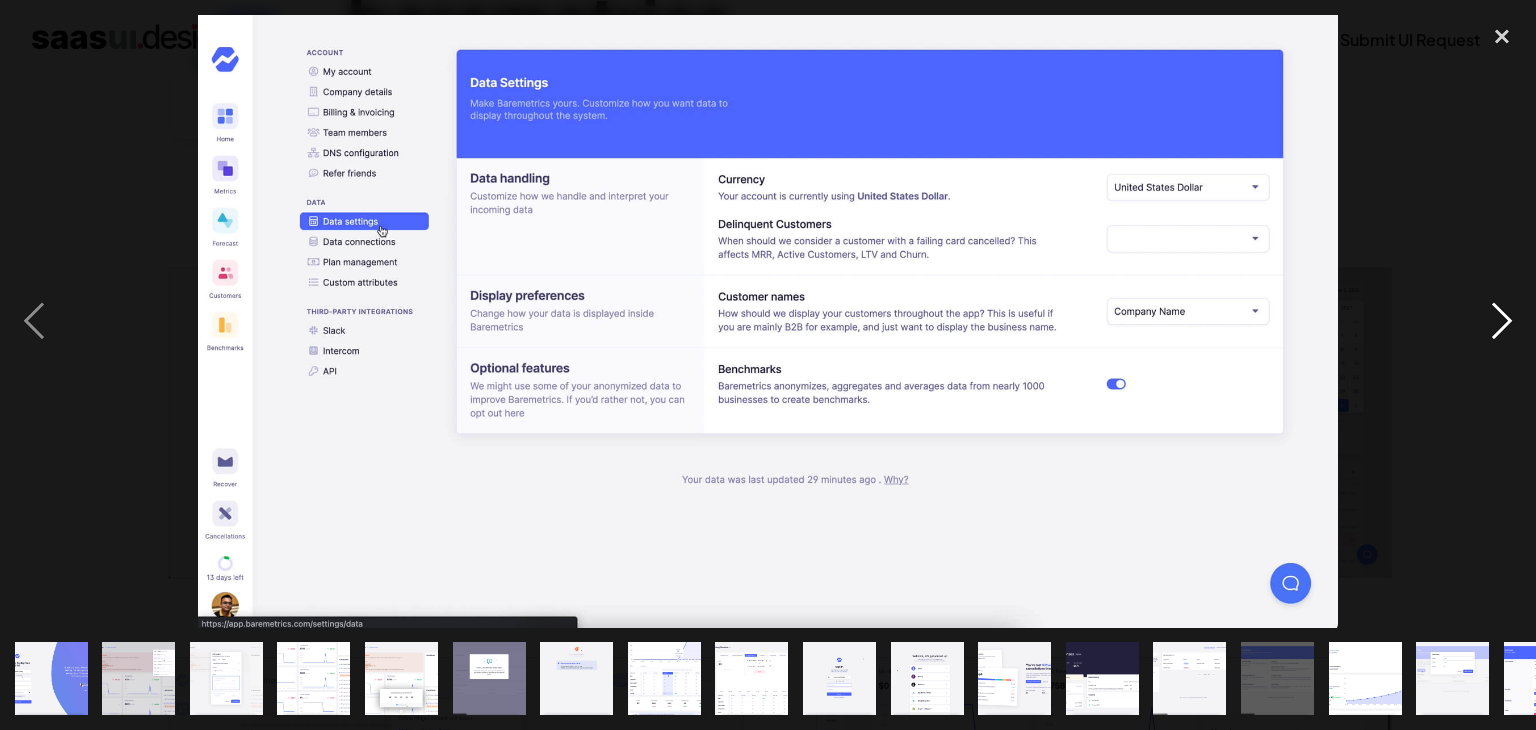 click at bounding box center (1502, 321) 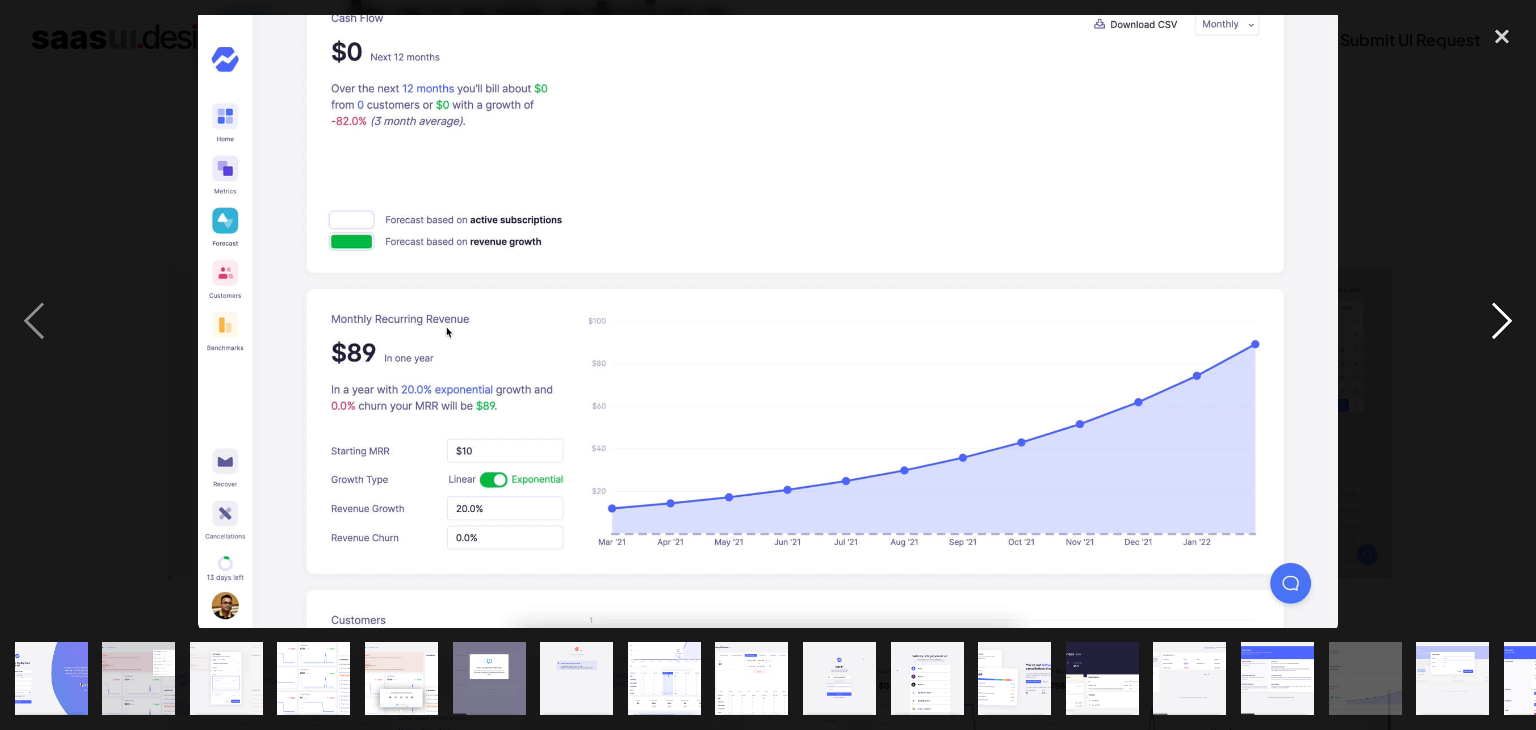 click at bounding box center [1502, 321] 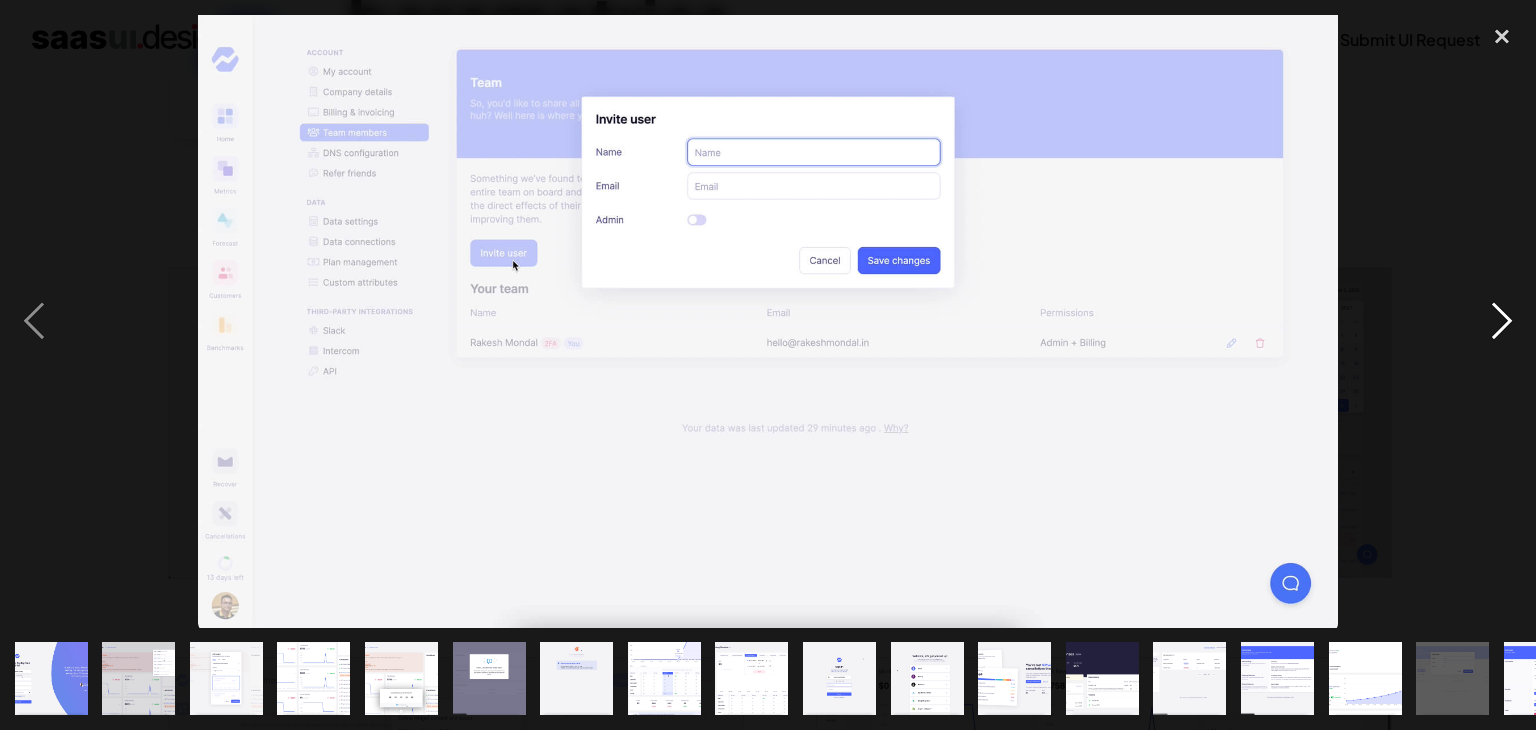 click at bounding box center [1502, 321] 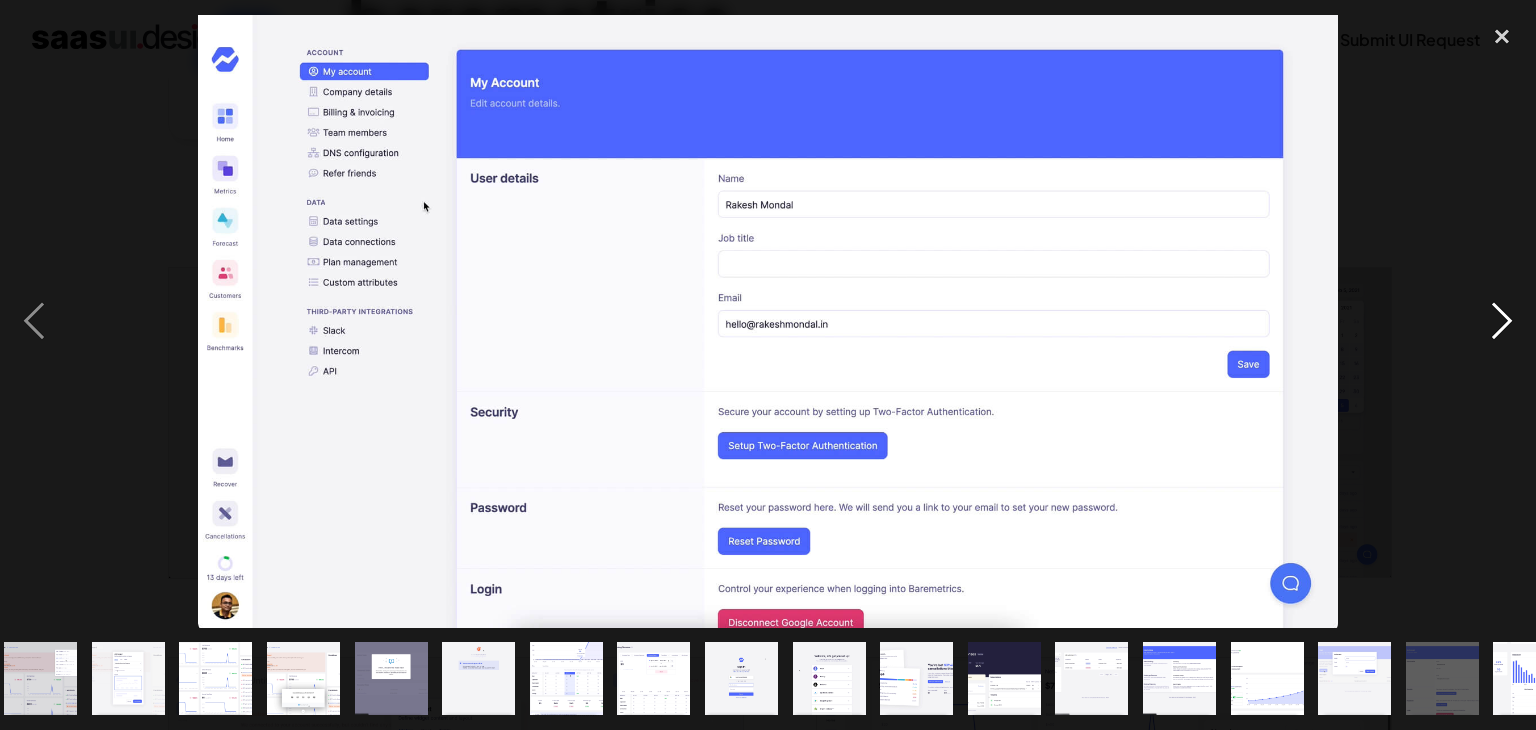 scroll, scrollTop: 0, scrollLeft: 141, axis: horizontal 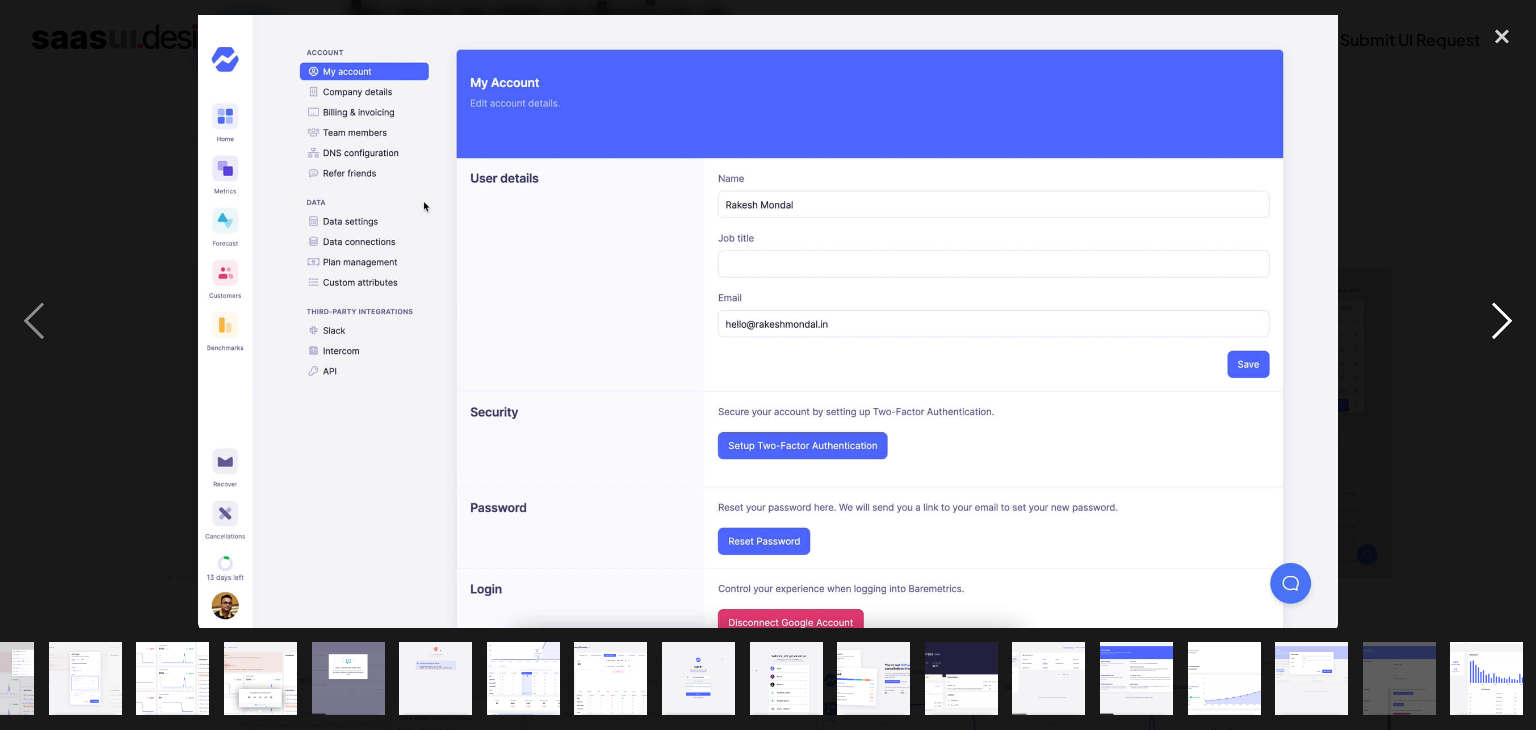 click at bounding box center [1502, 321] 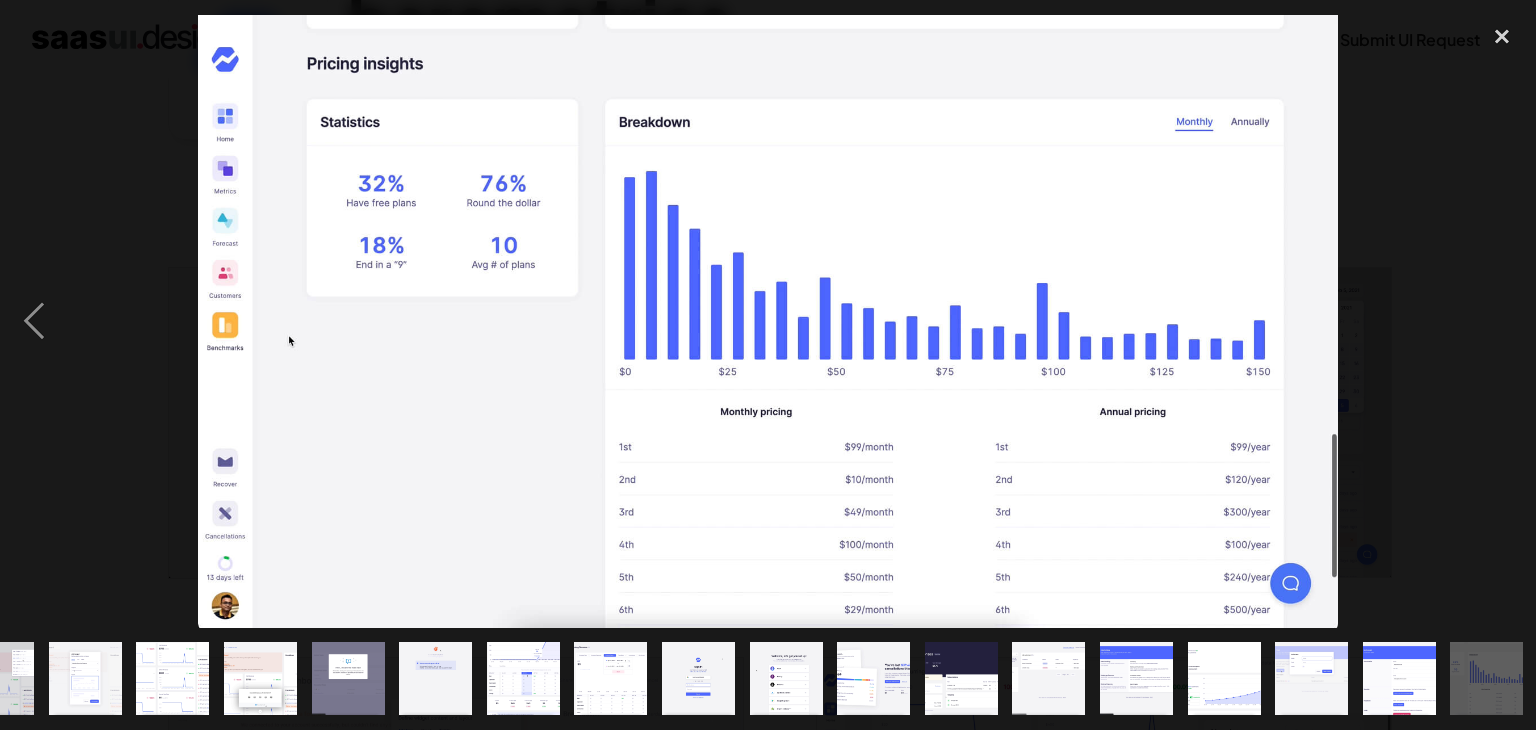 click at bounding box center [1502, 321] 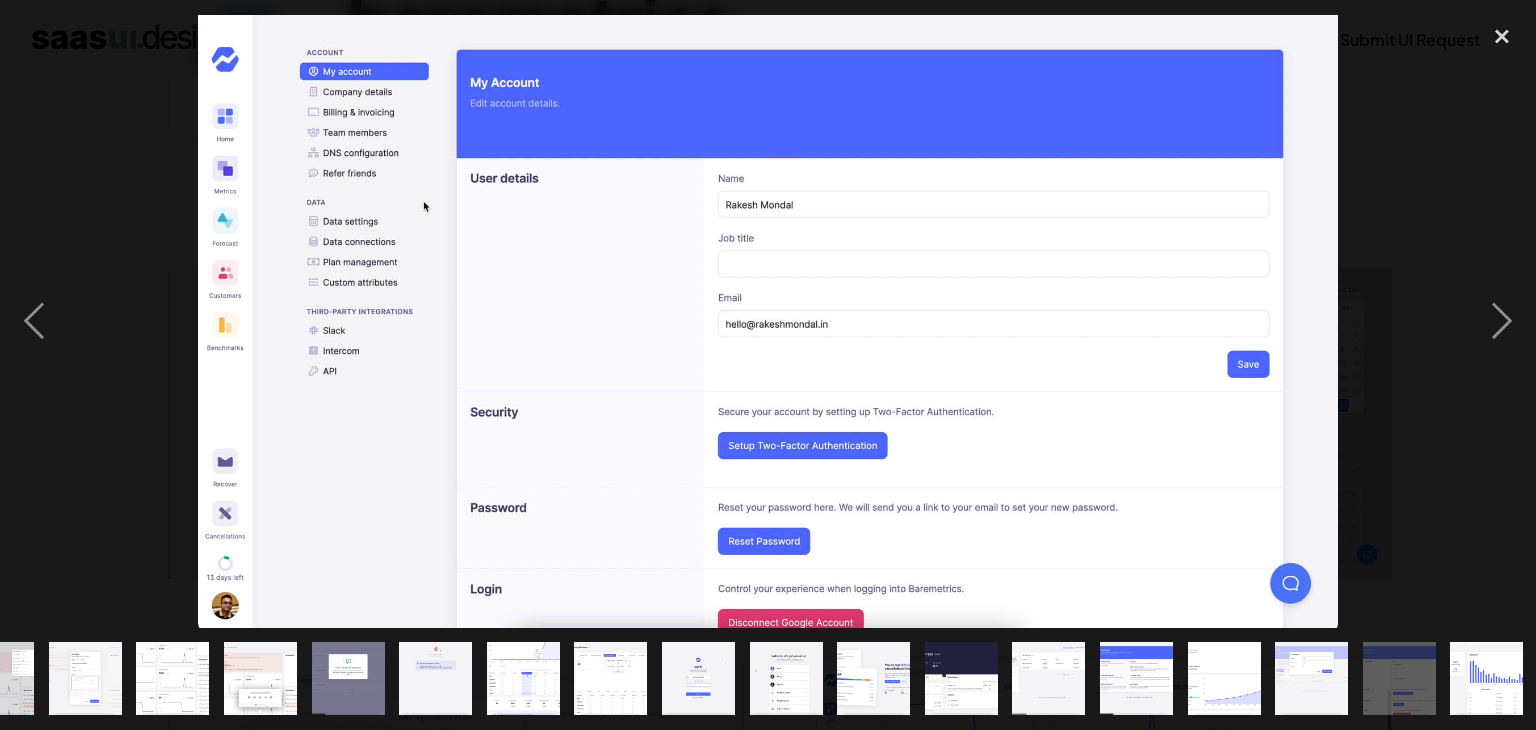 scroll, scrollTop: 0, scrollLeft: 0, axis: both 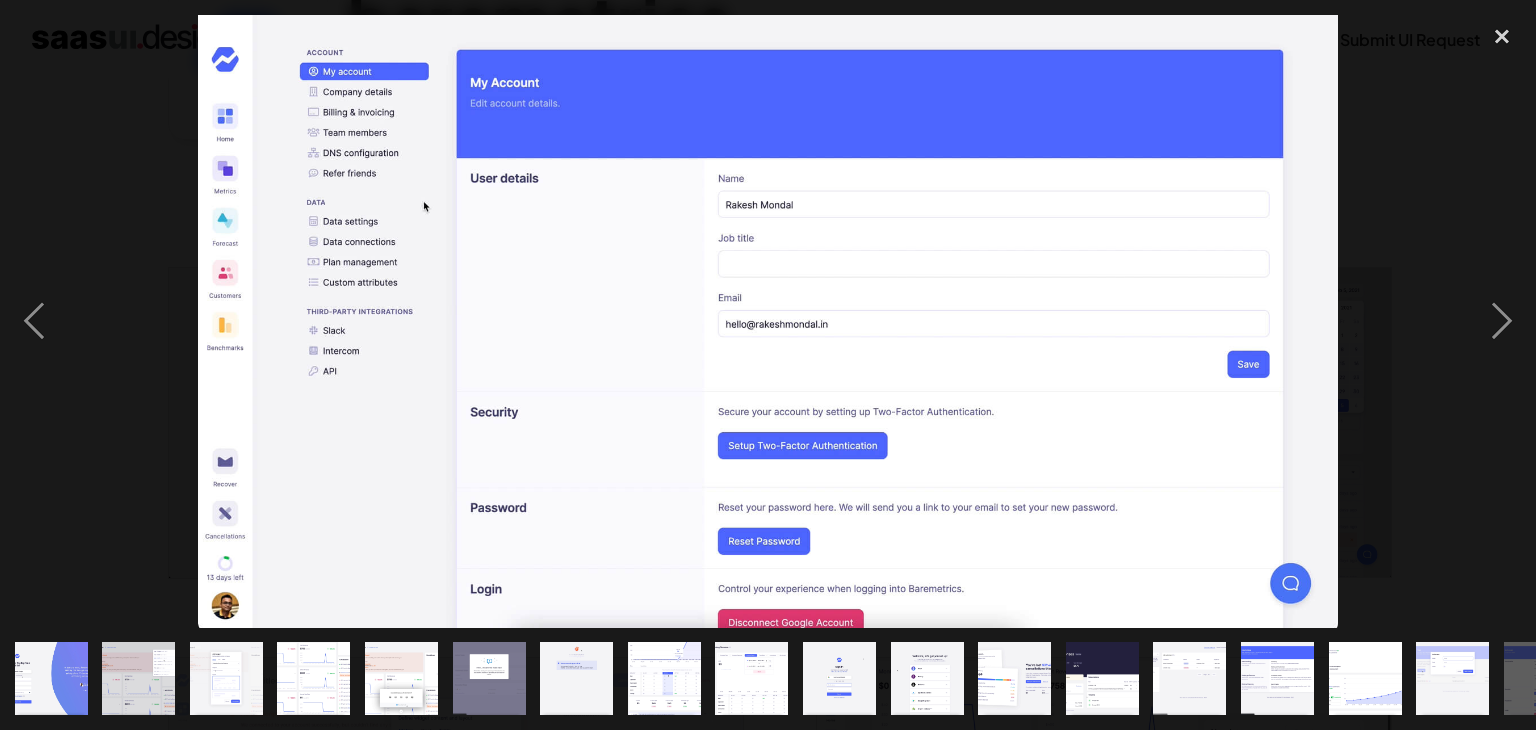 click at bounding box center [226, 679] 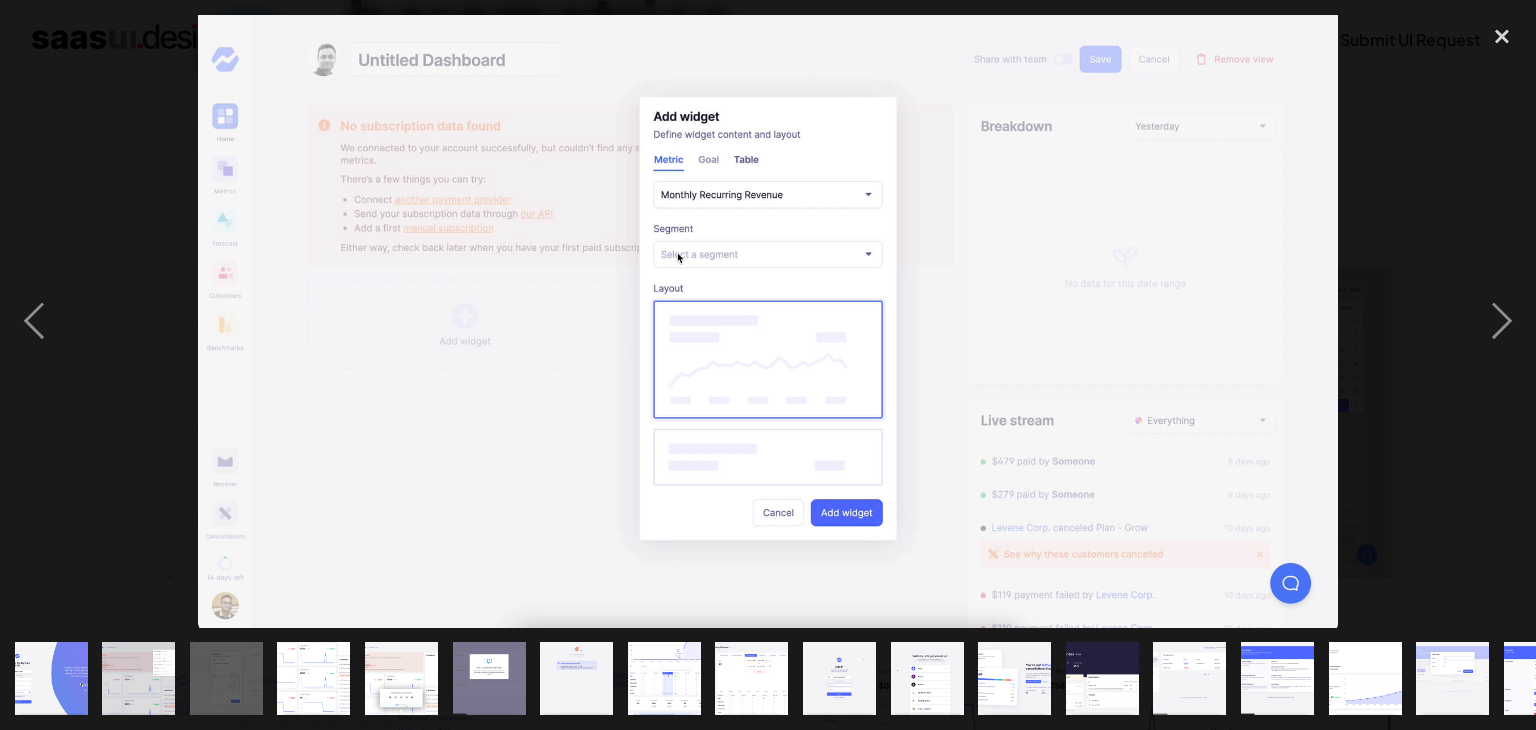 click at bounding box center [314, 678] 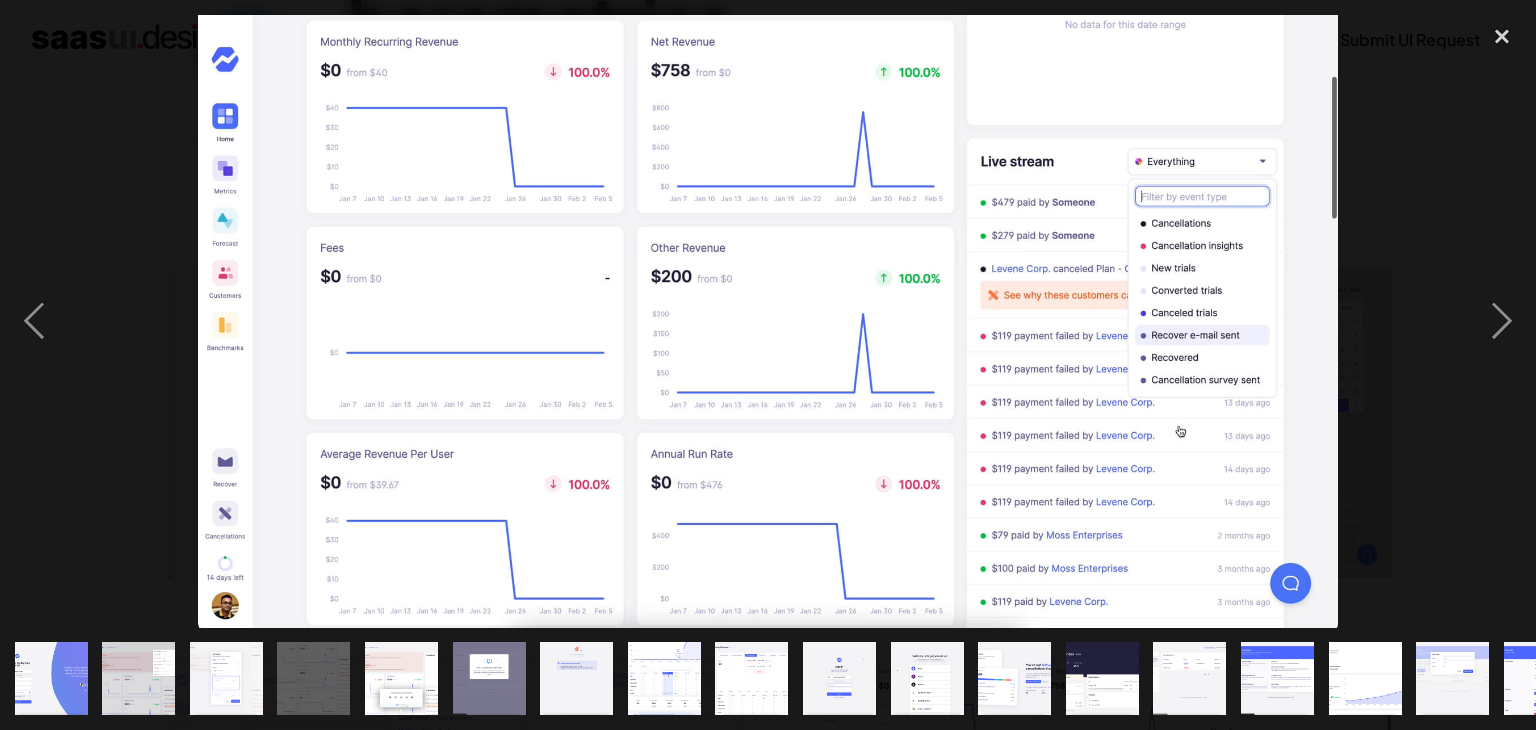 click at bounding box center [489, 678] 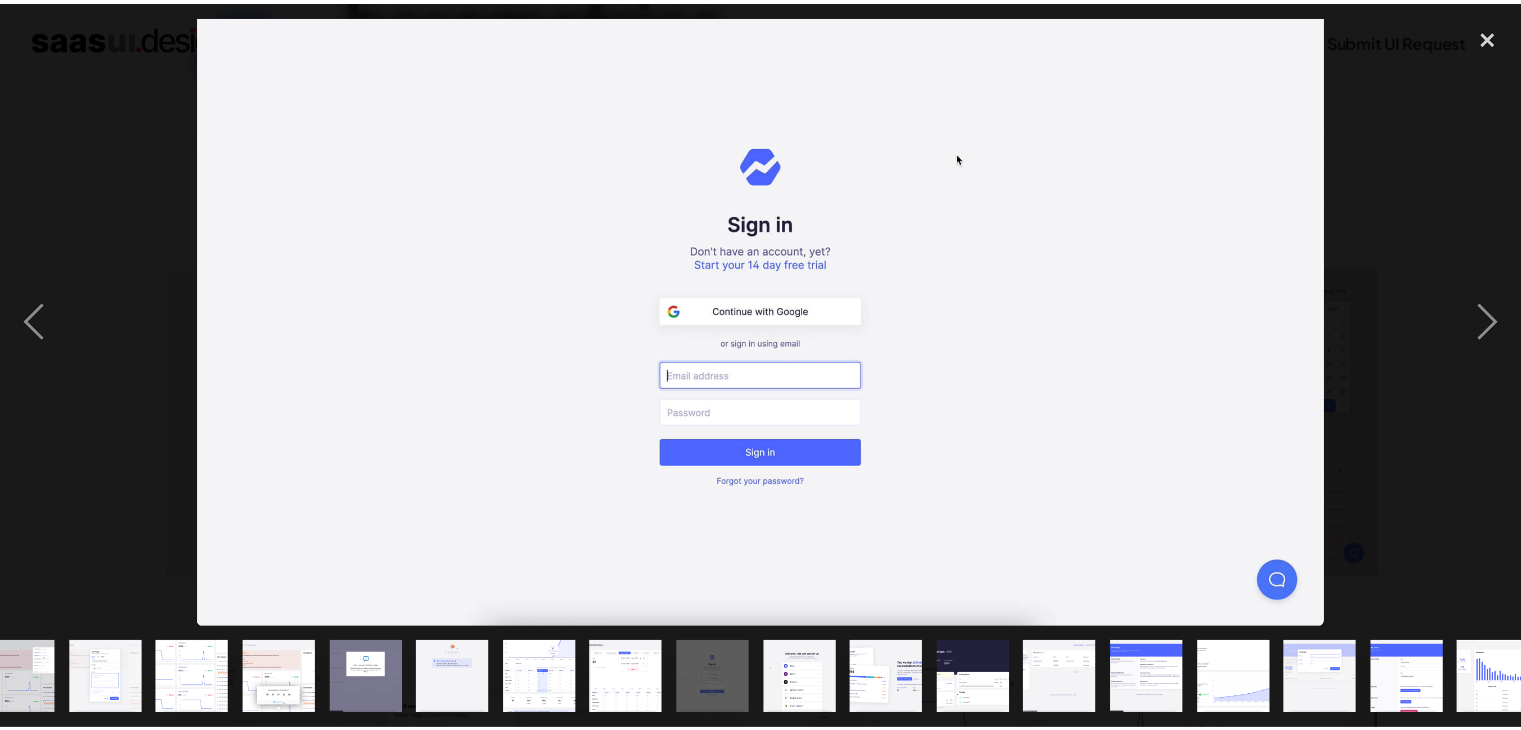scroll, scrollTop: 0, scrollLeft: 141, axis: horizontal 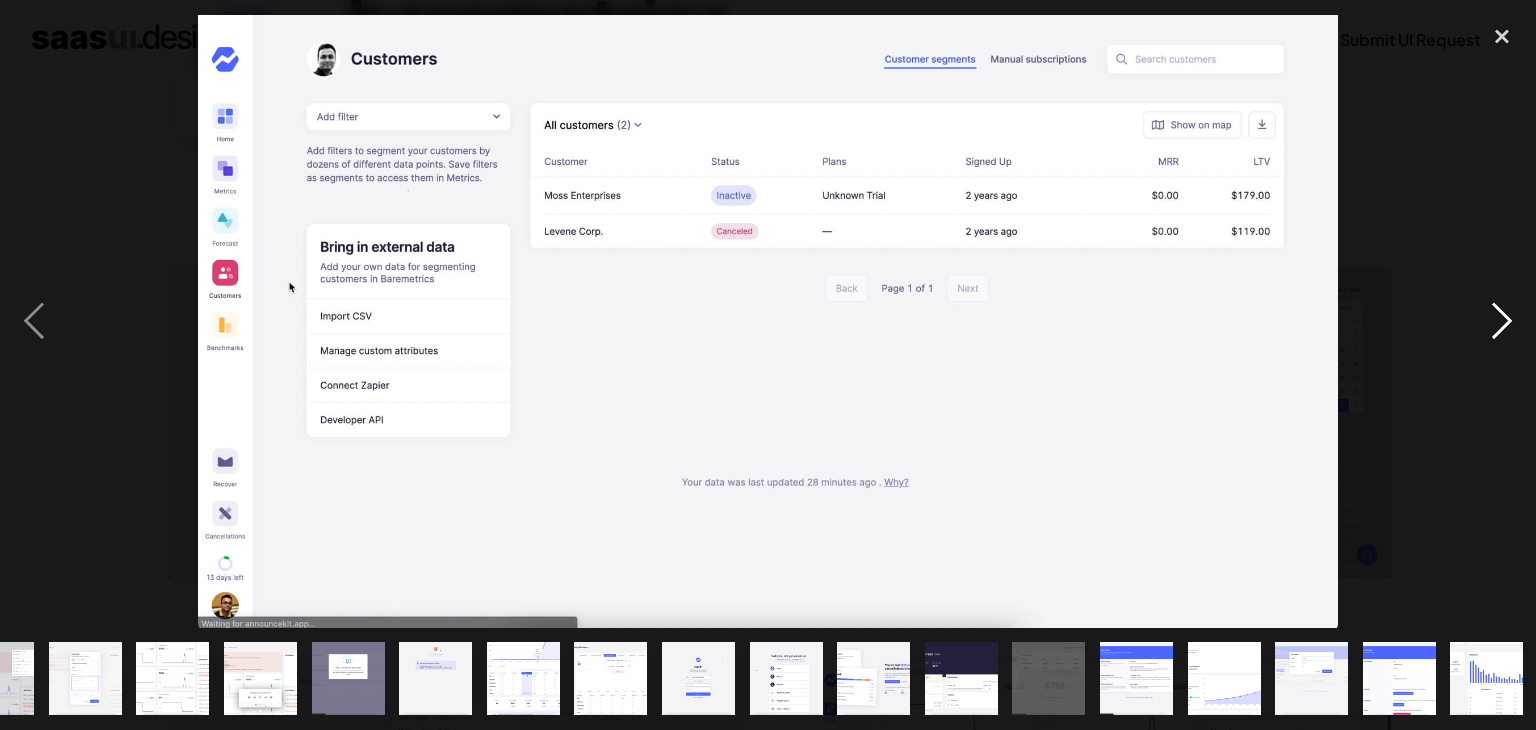 click at bounding box center [1502, 321] 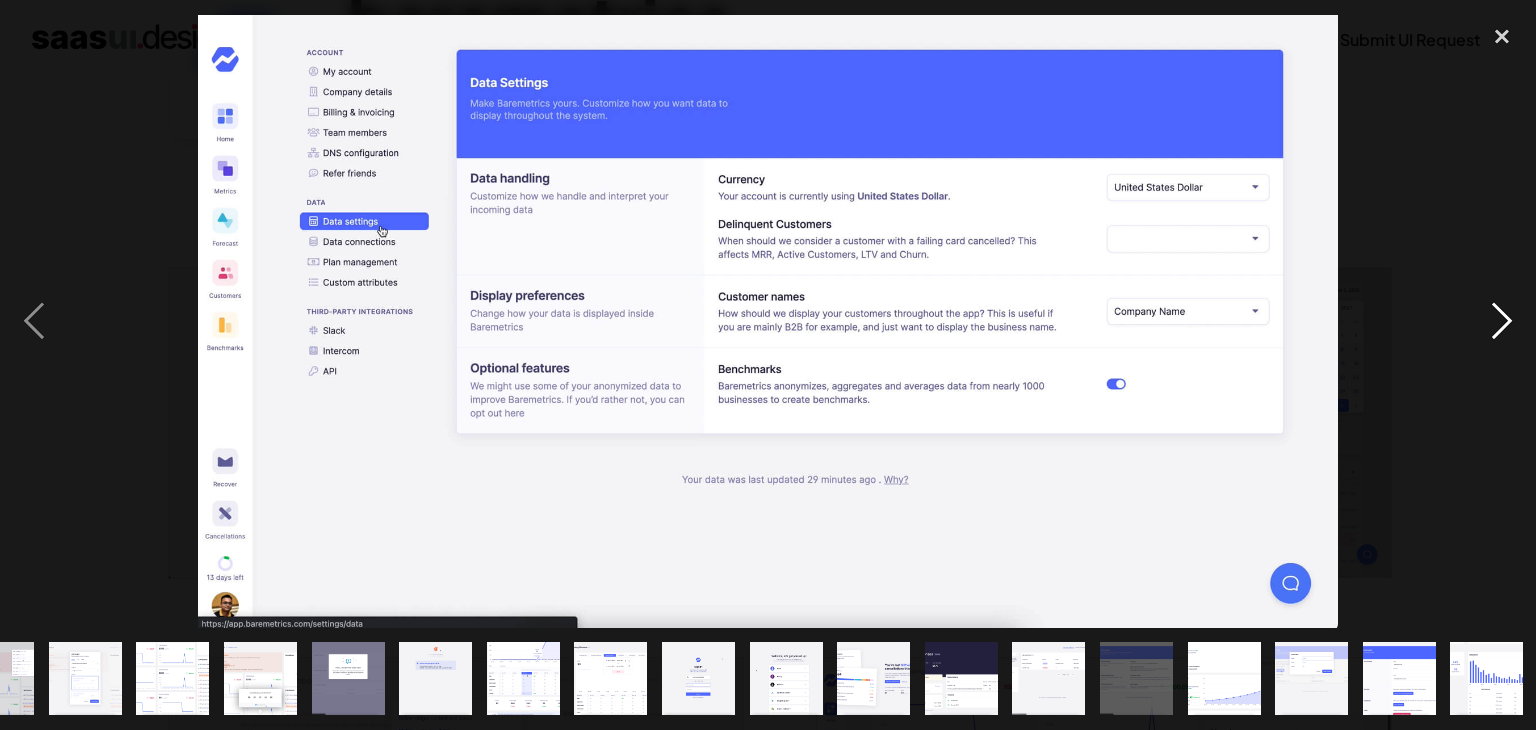 click at bounding box center [1502, 321] 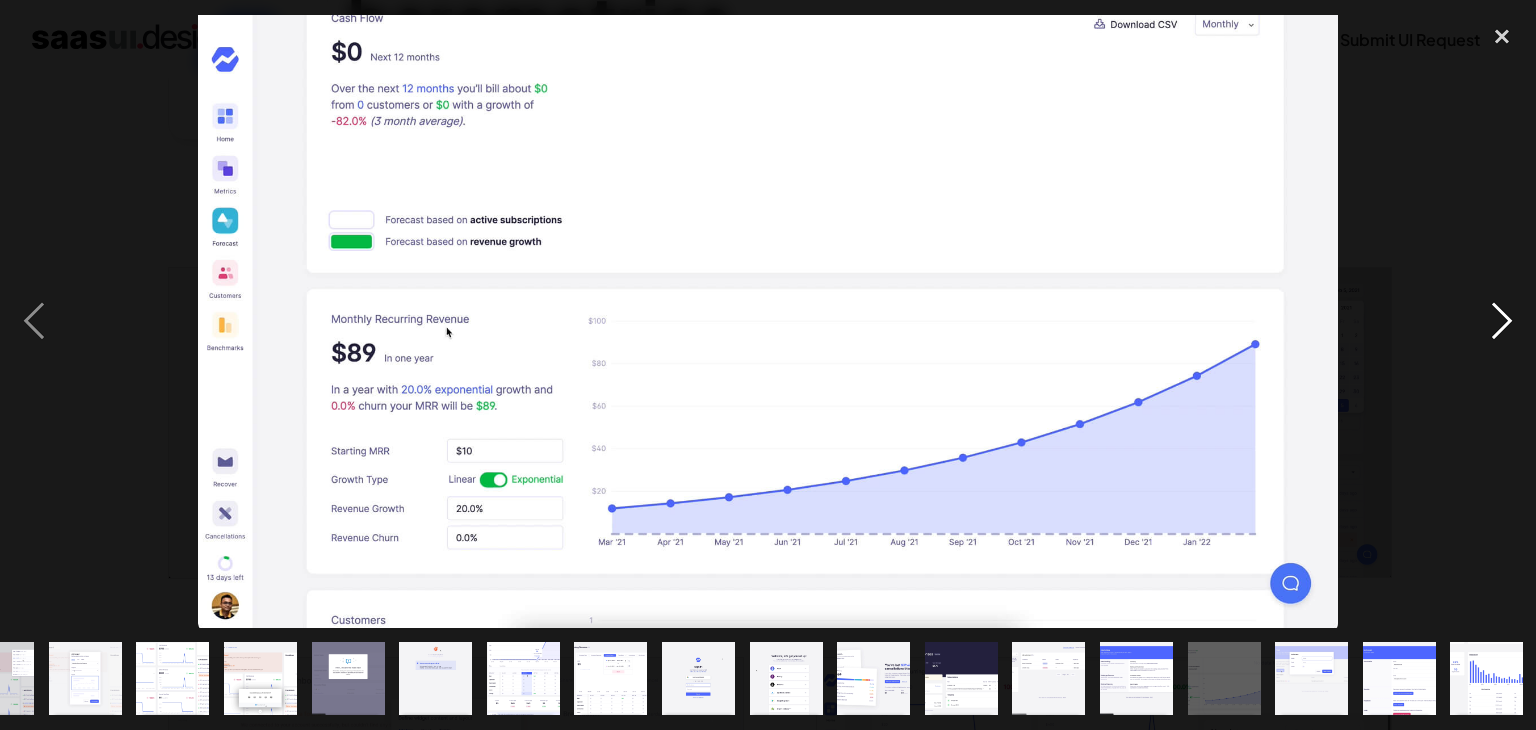 click at bounding box center [1502, 321] 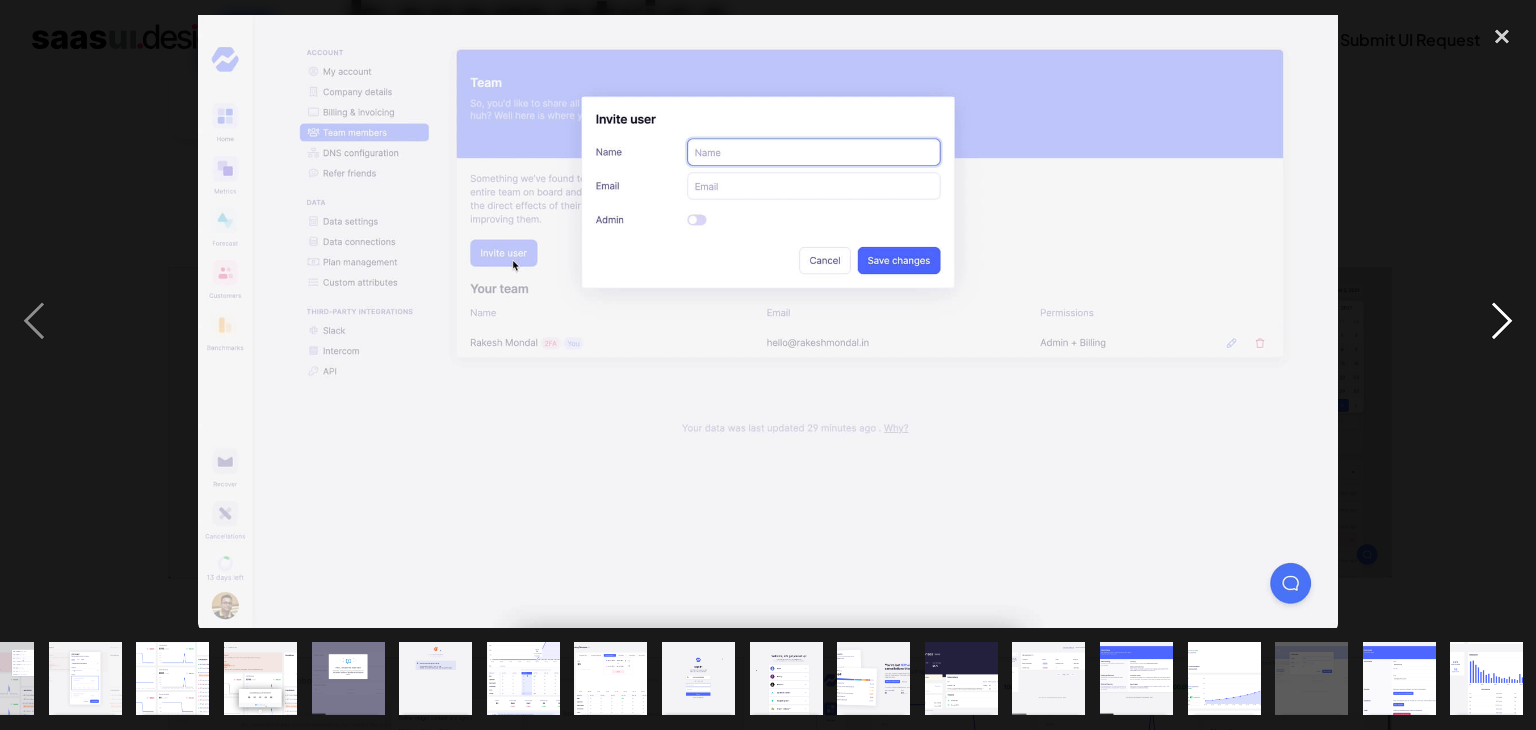 click at bounding box center (1502, 321) 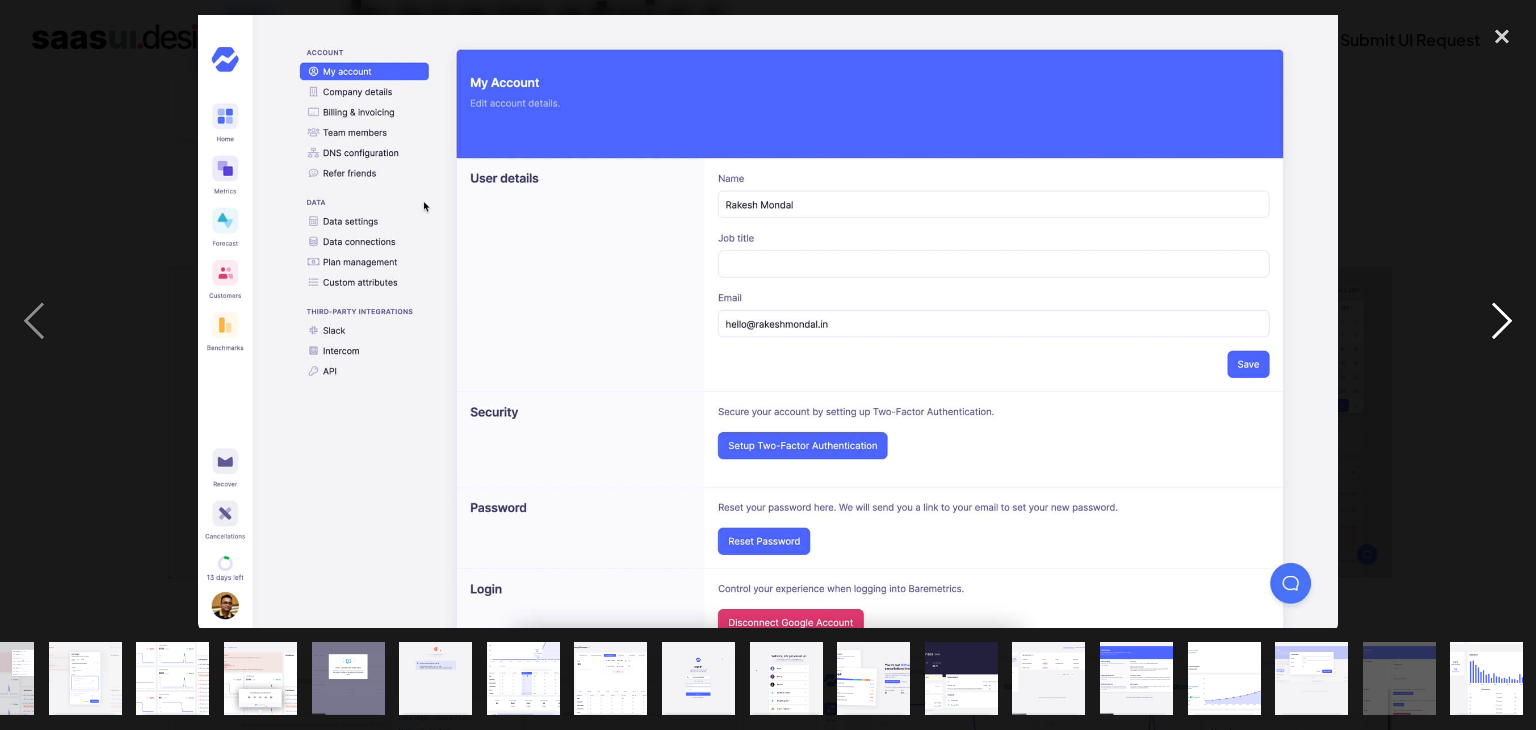 click at bounding box center [1502, 321] 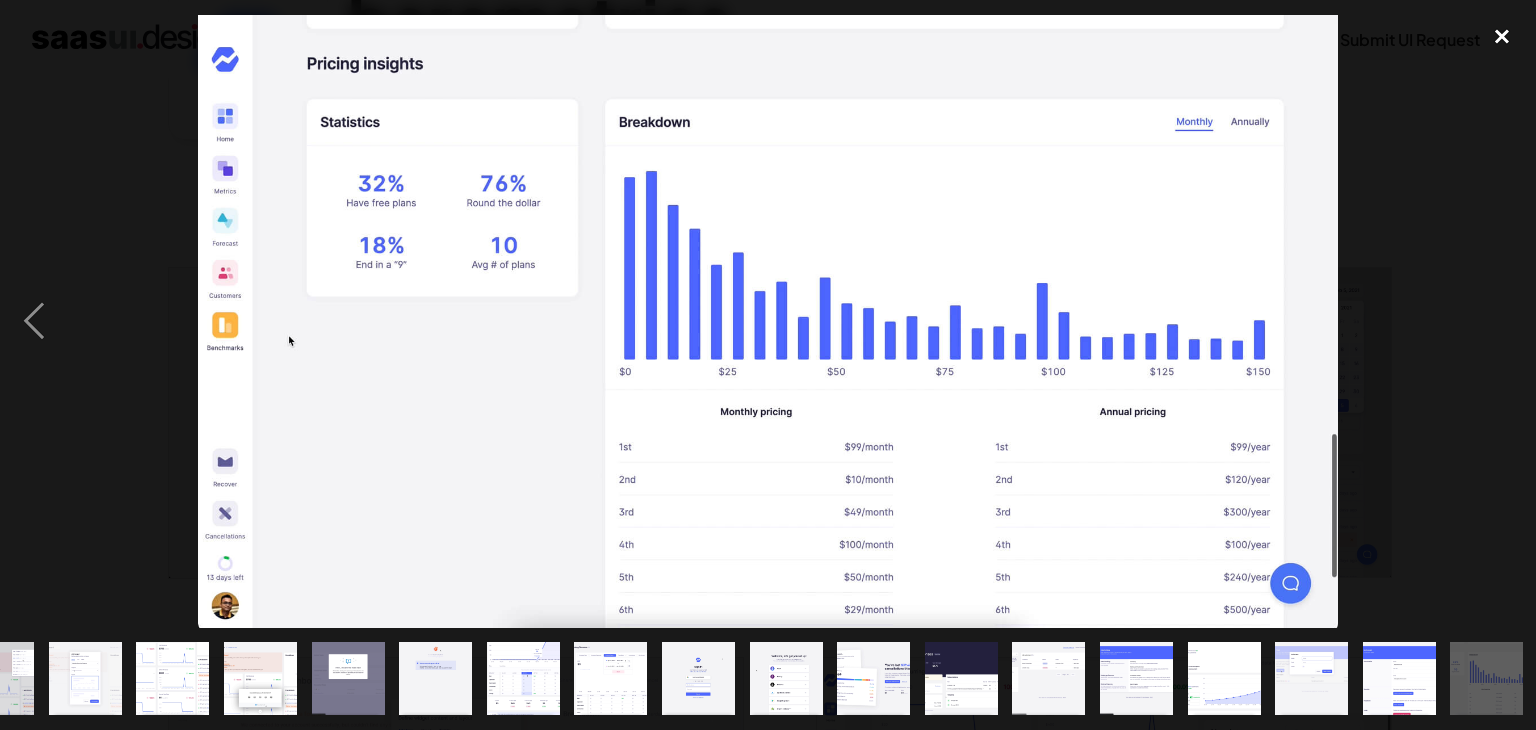 click at bounding box center (1502, 37) 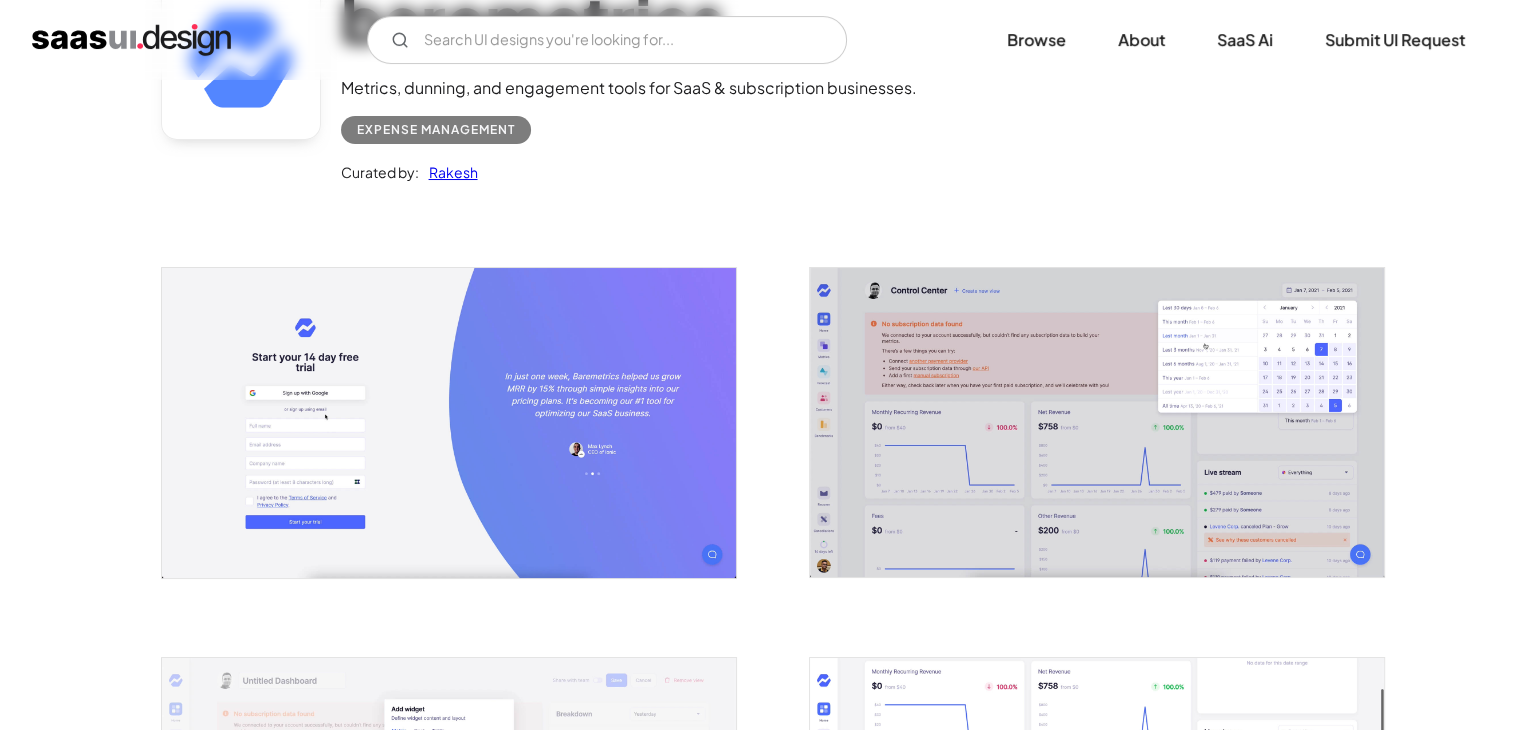 scroll, scrollTop: 0, scrollLeft: 0, axis: both 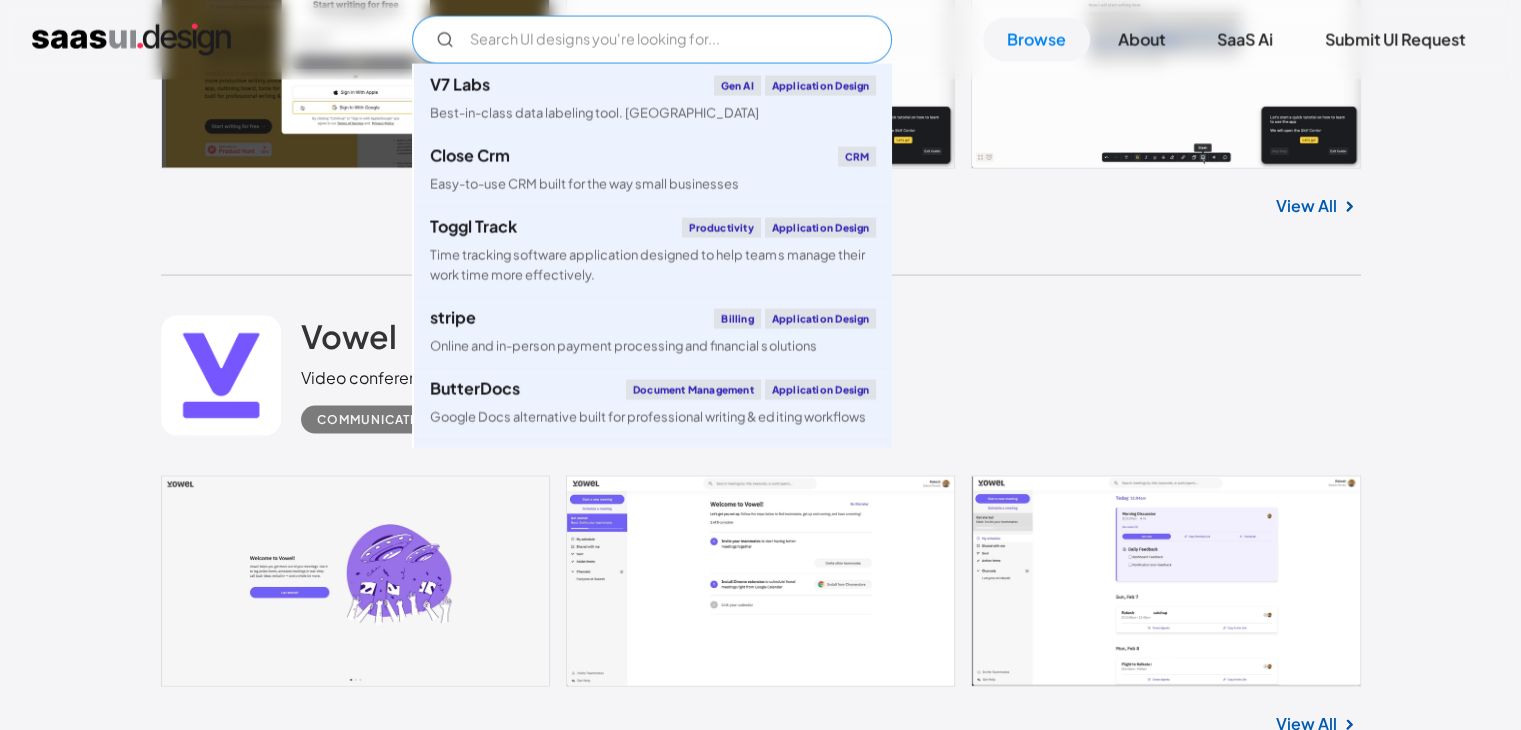 click at bounding box center [652, 40] 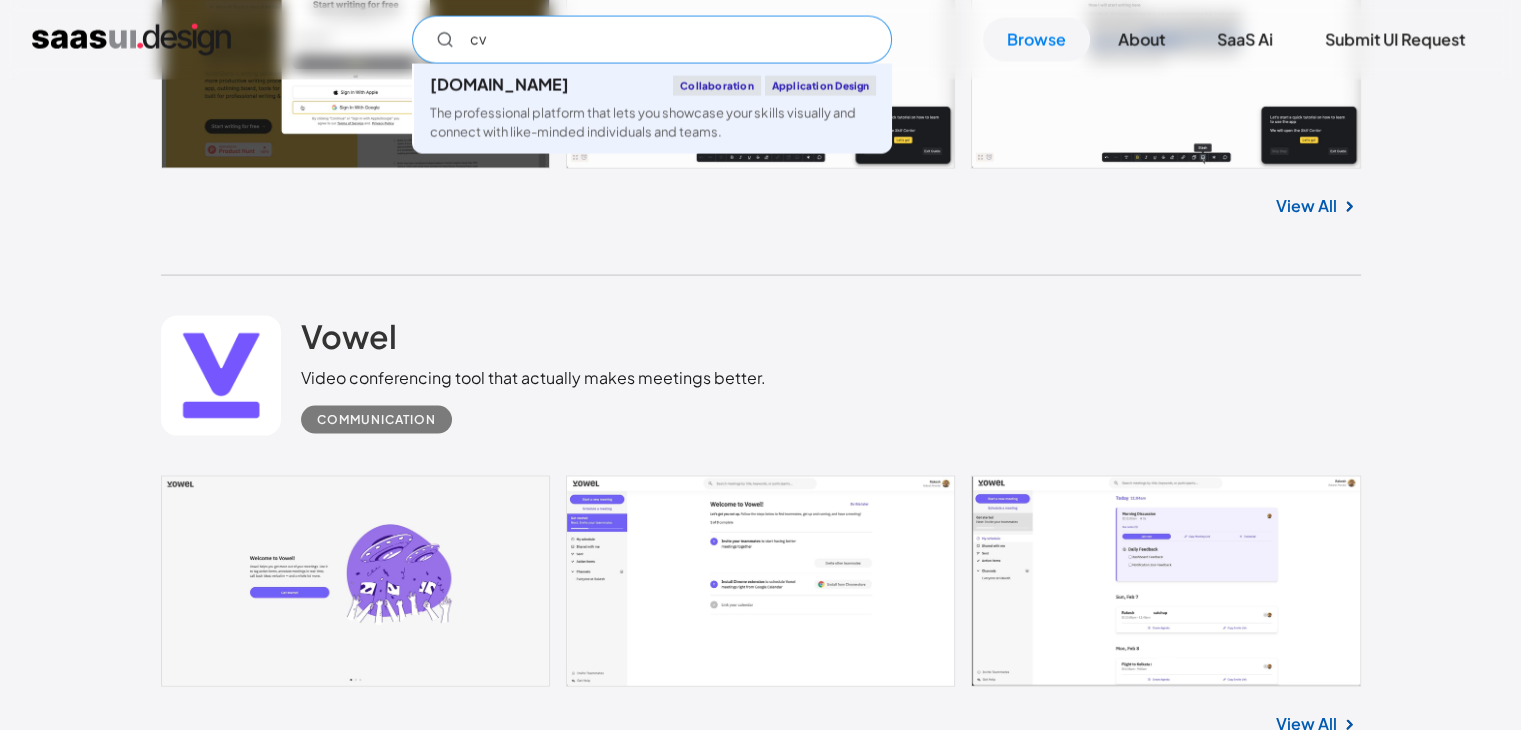 type on "c" 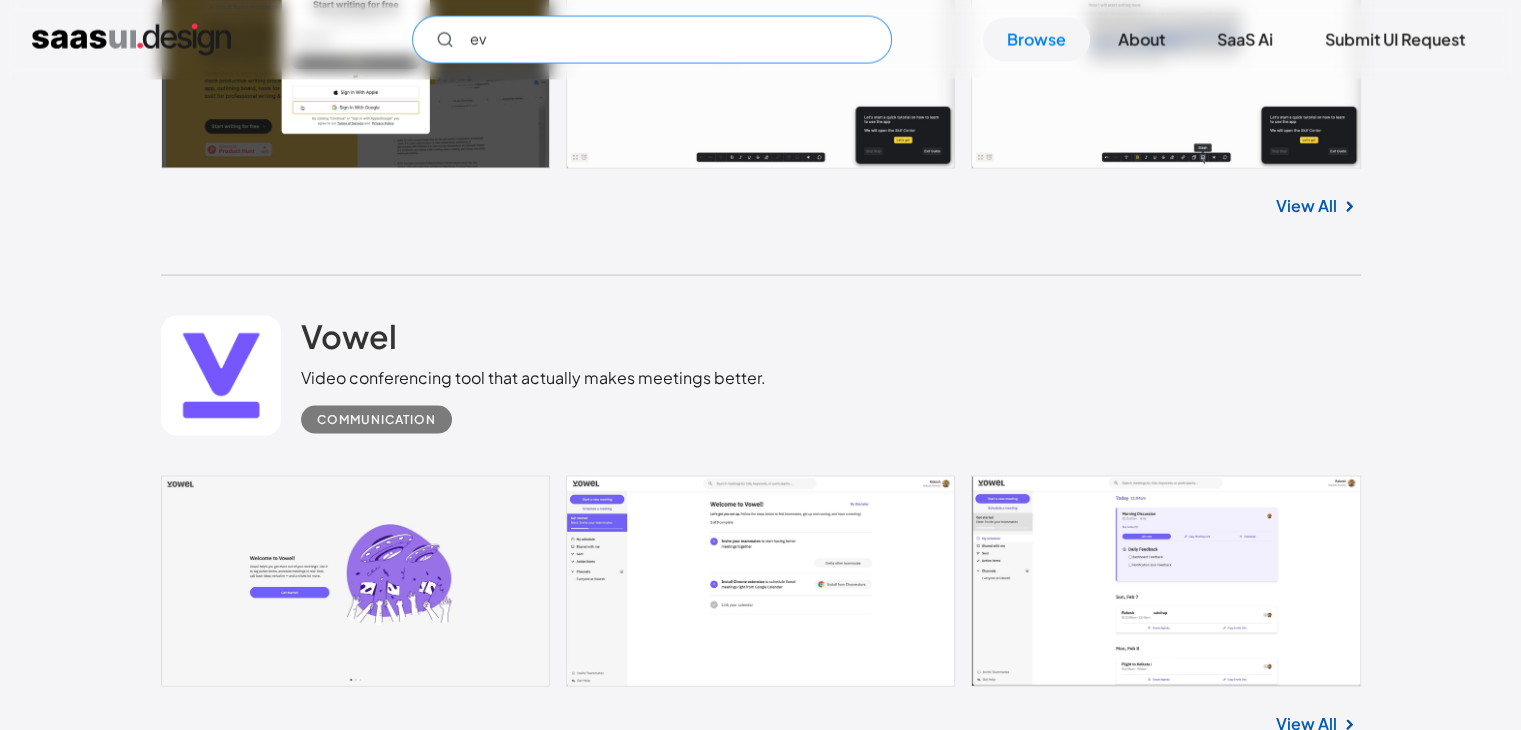 type on "e" 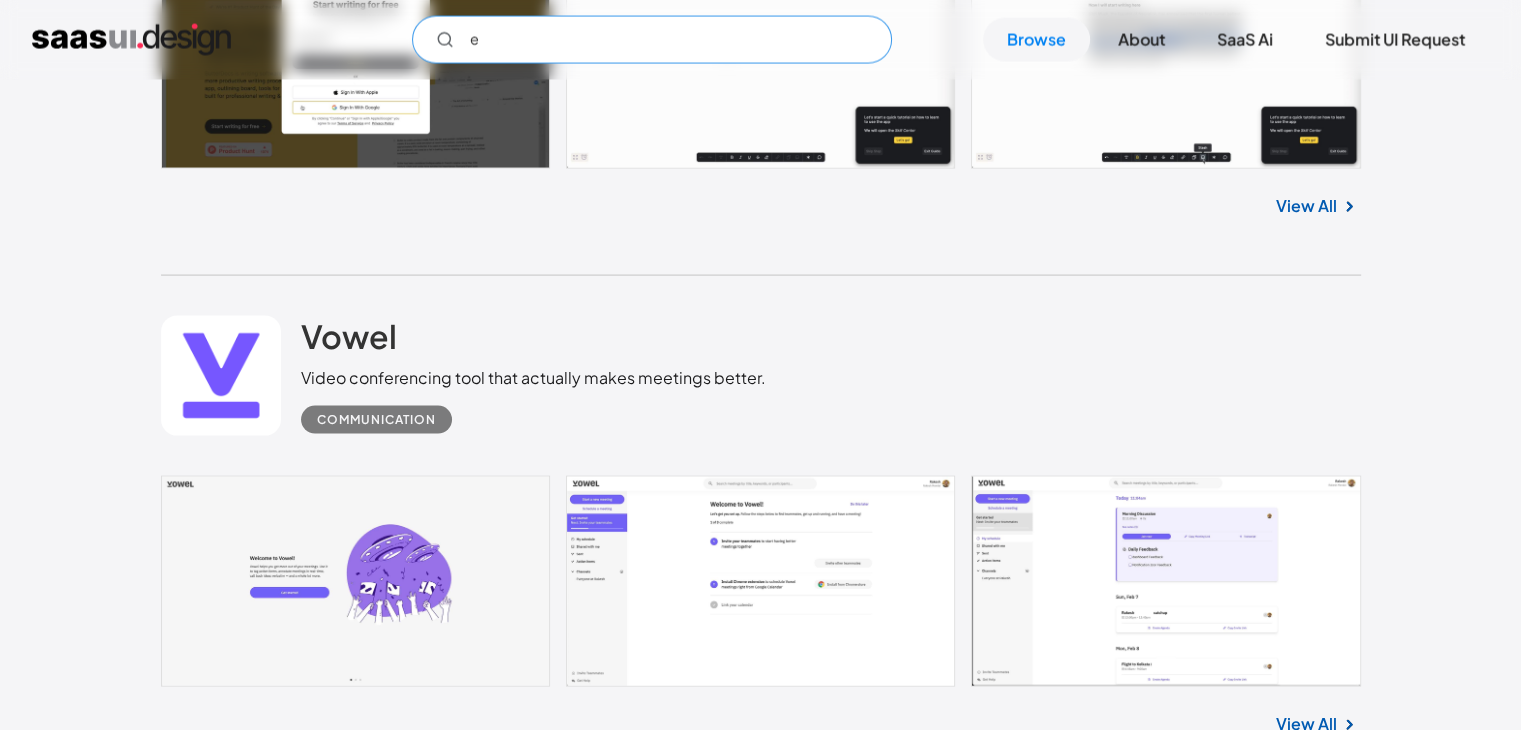 type 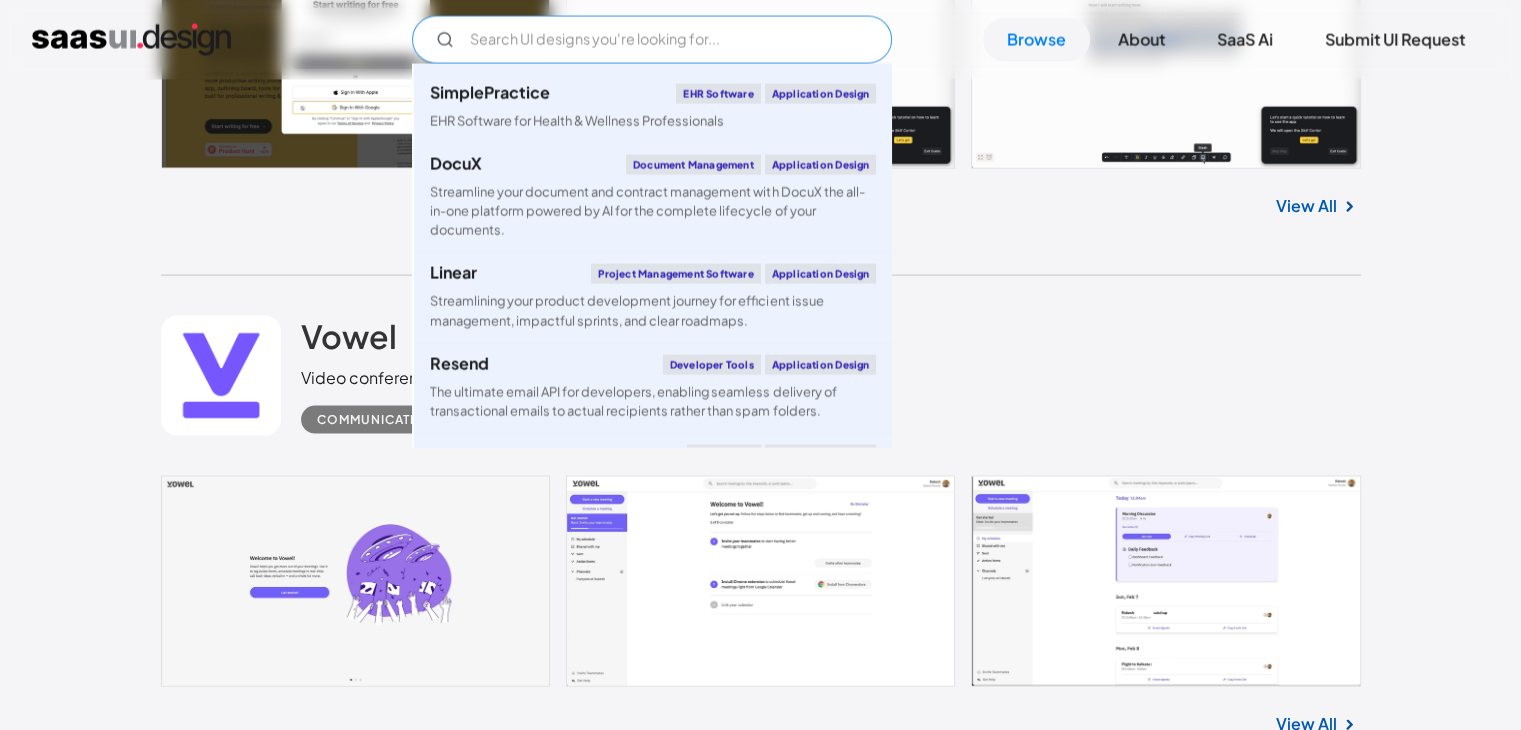 scroll, scrollTop: 800, scrollLeft: 0, axis: vertical 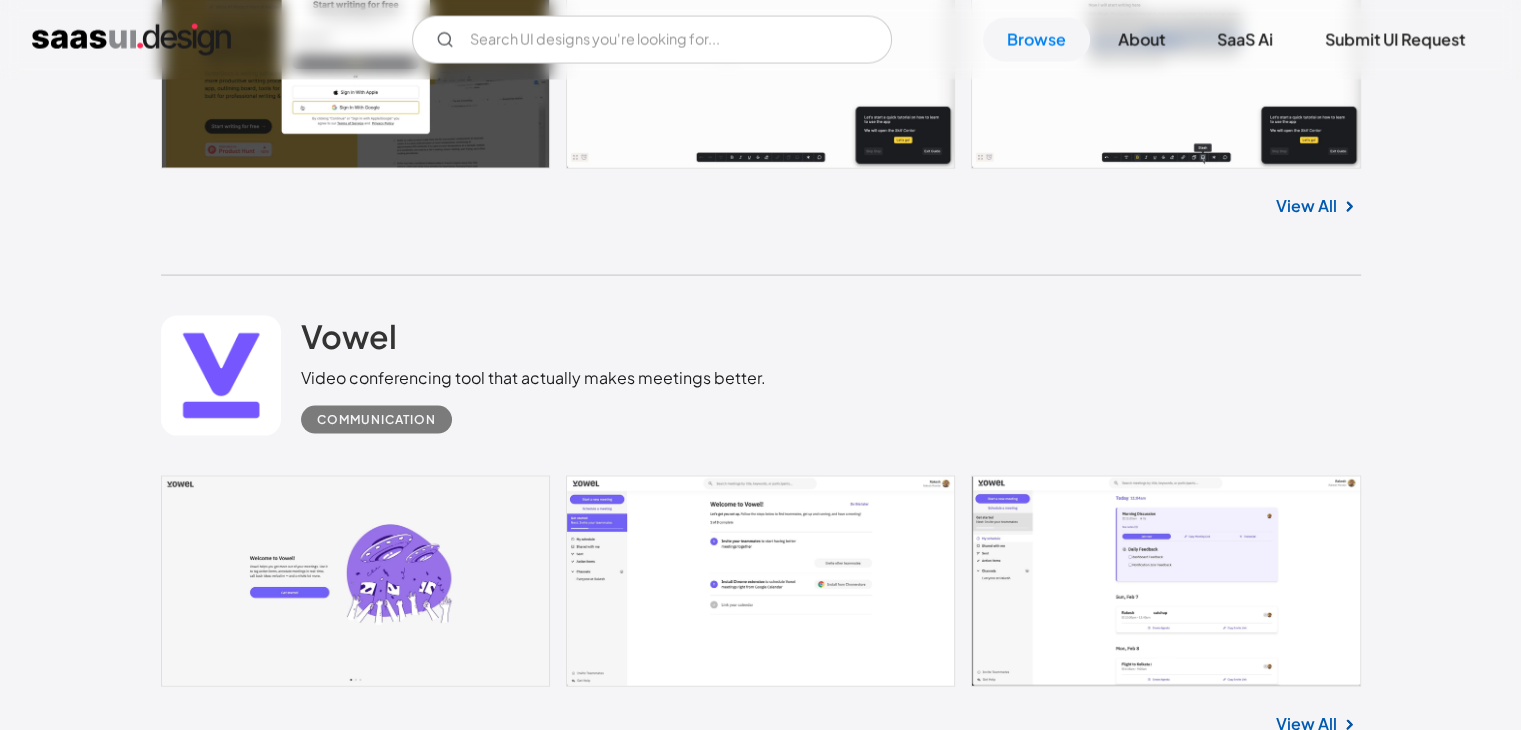 click on "View All" at bounding box center (761, 202) 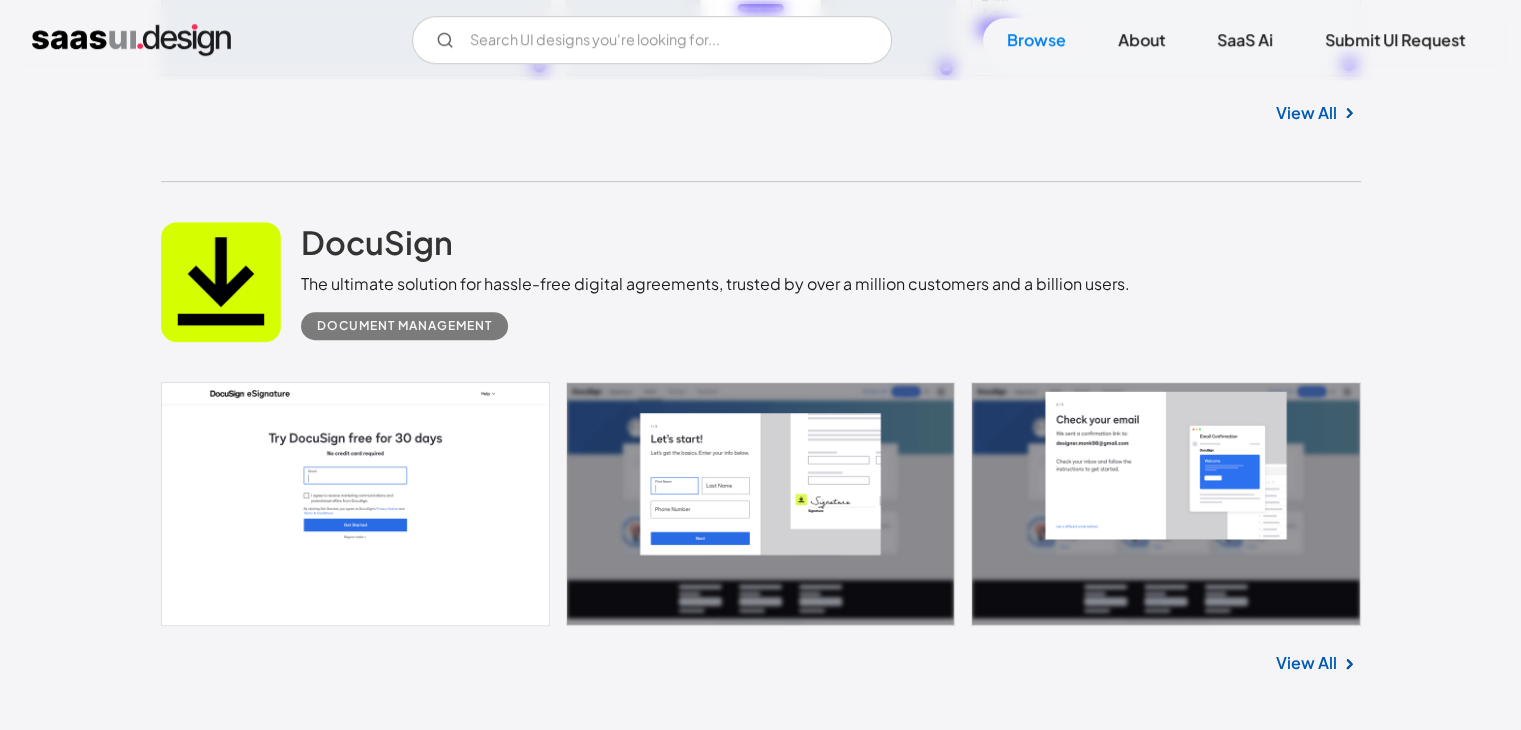 scroll, scrollTop: 1000, scrollLeft: 0, axis: vertical 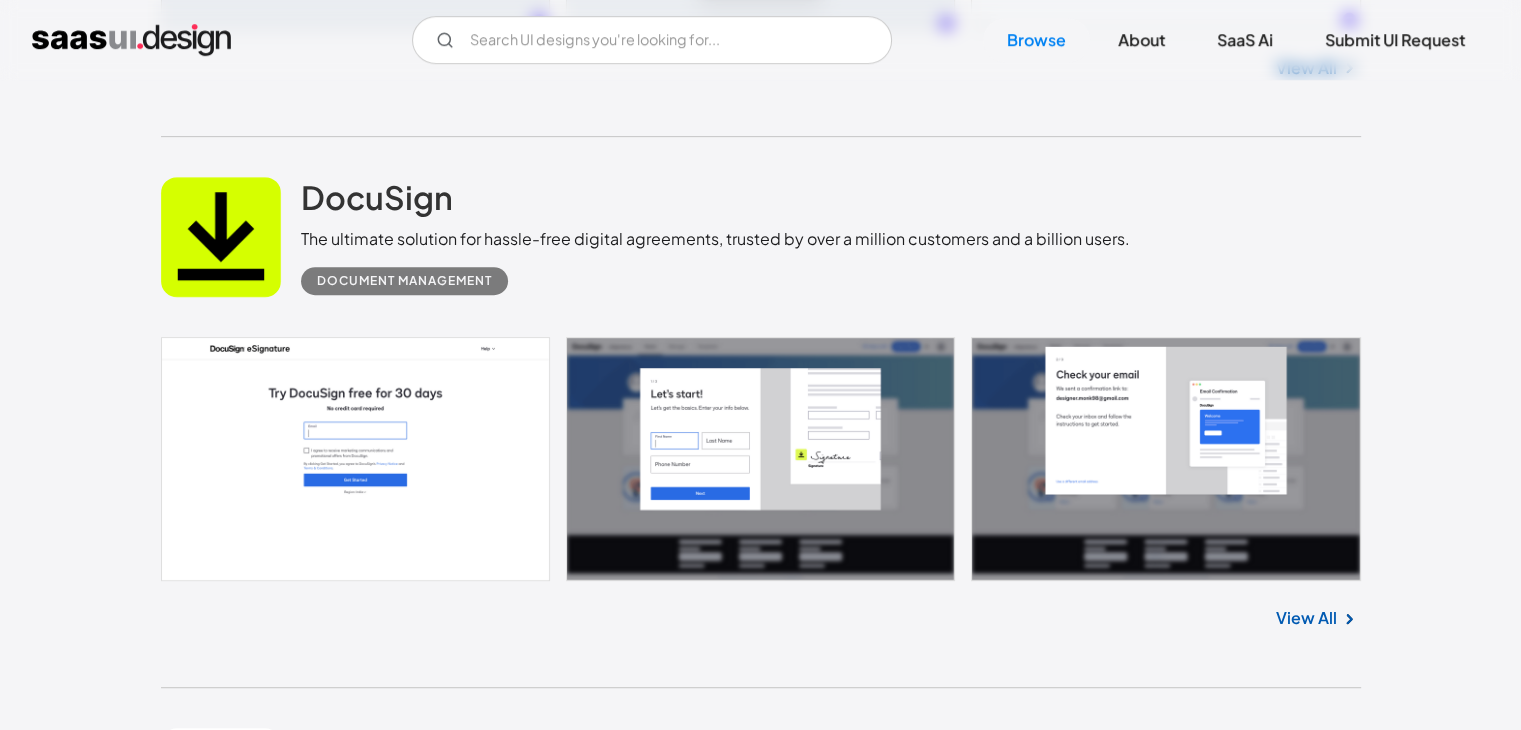 click at bounding box center [761, 459] 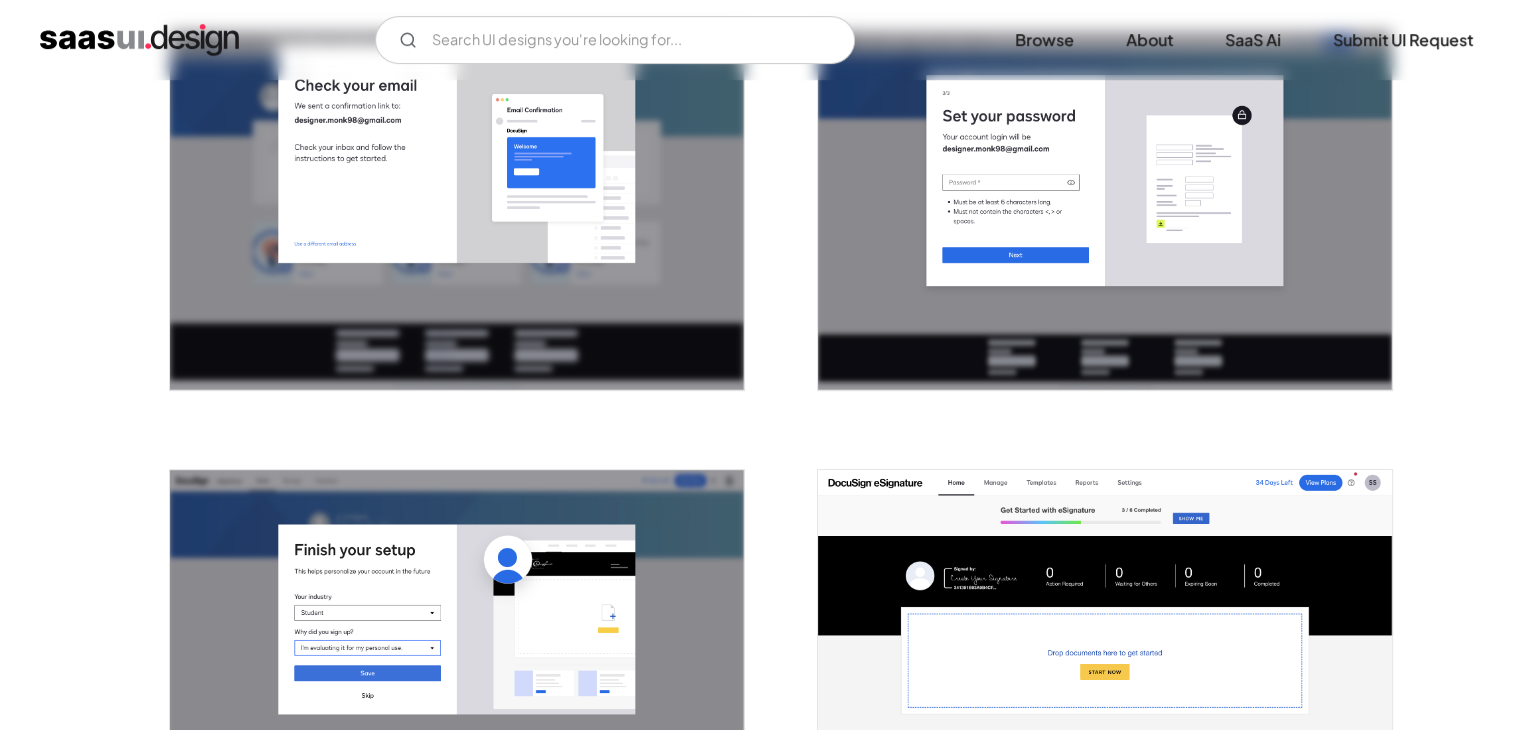 scroll, scrollTop: 1200, scrollLeft: 0, axis: vertical 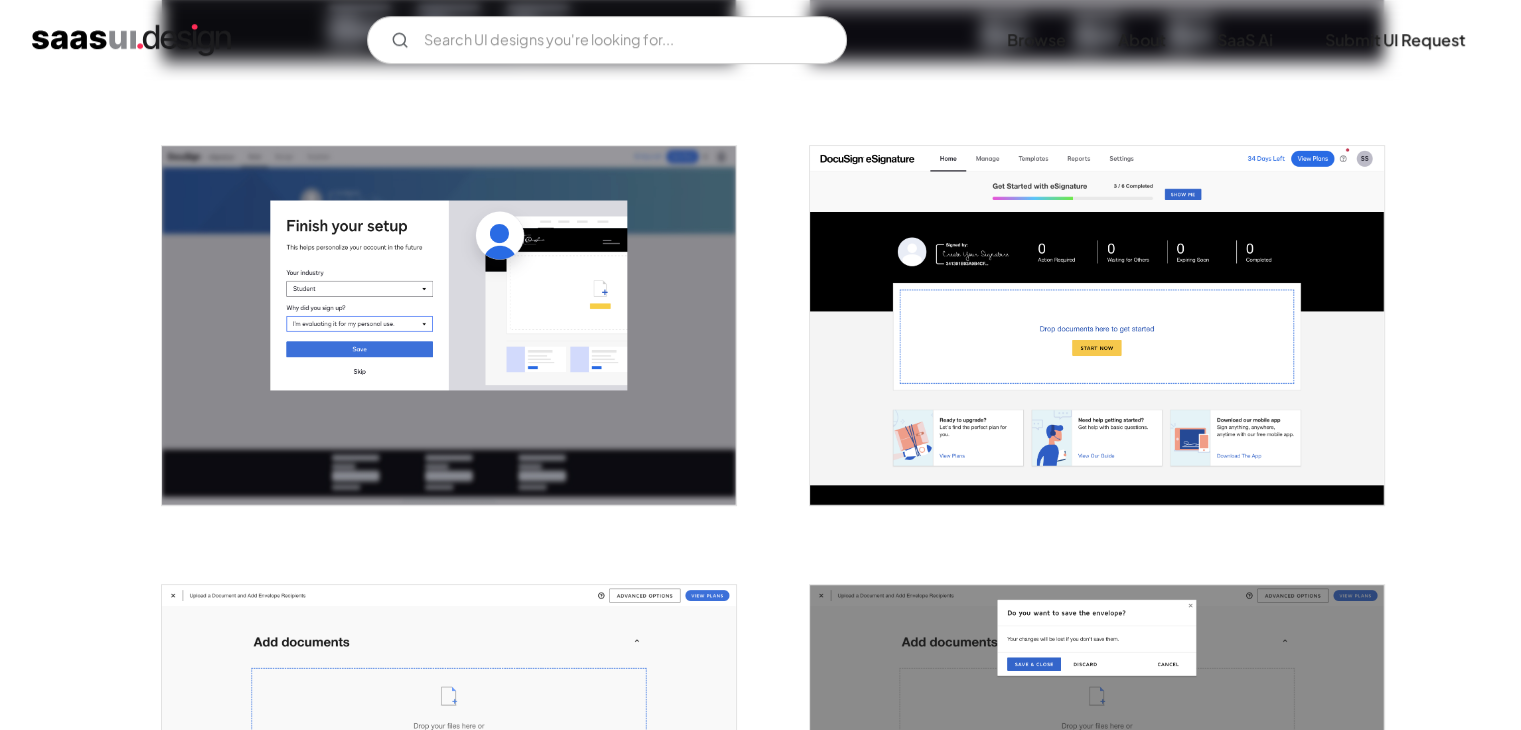 click at bounding box center (1097, 325) 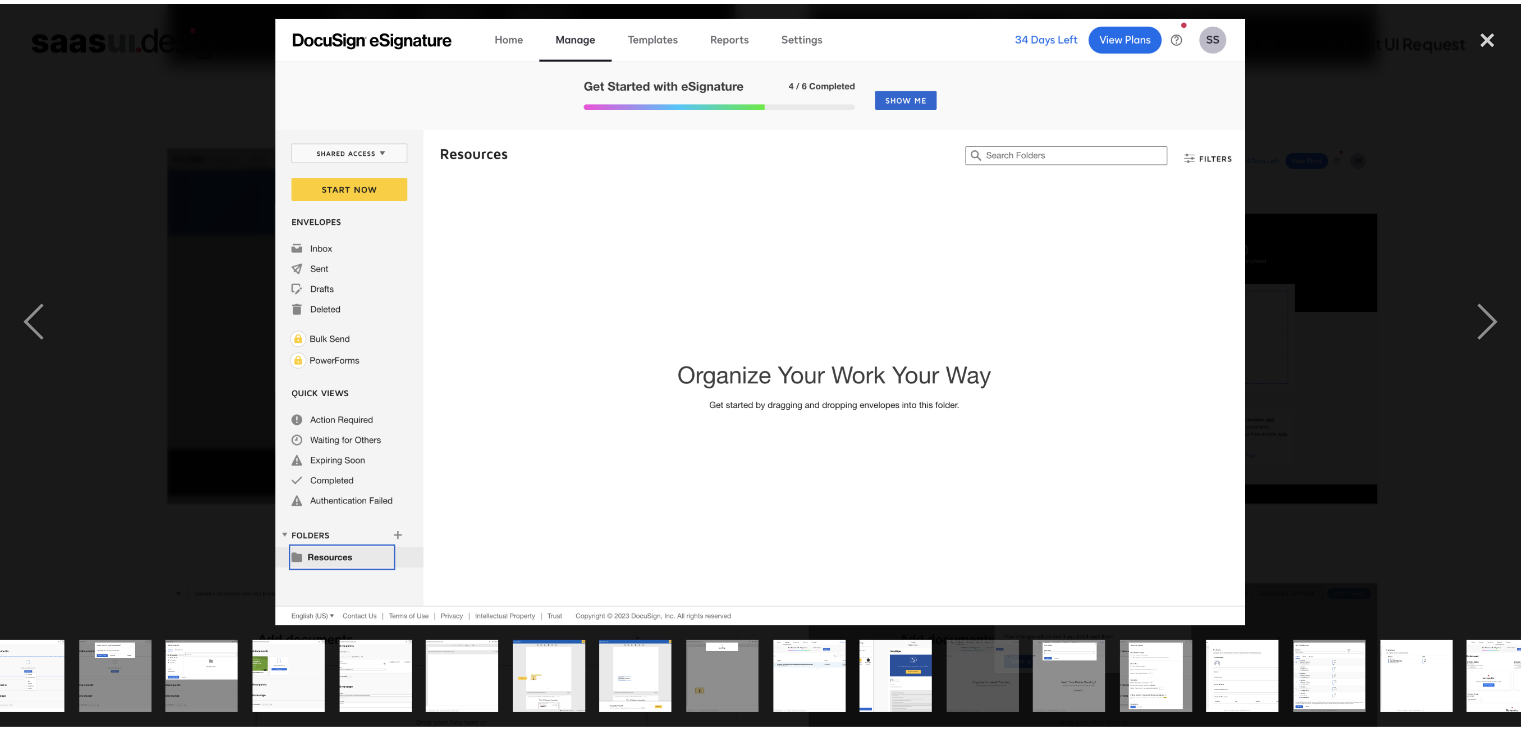 scroll, scrollTop: 0, scrollLeft: 579, axis: horizontal 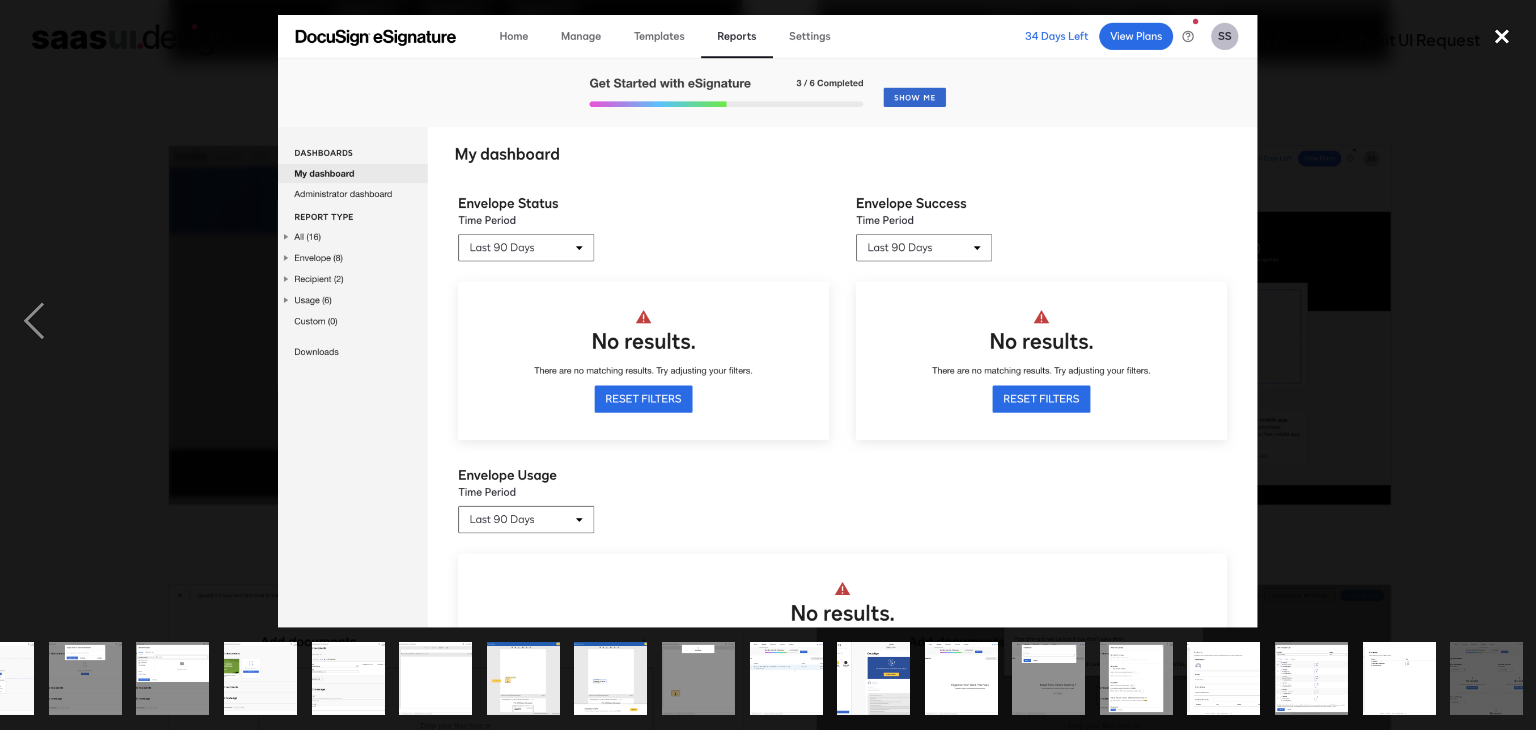 click at bounding box center (1502, 37) 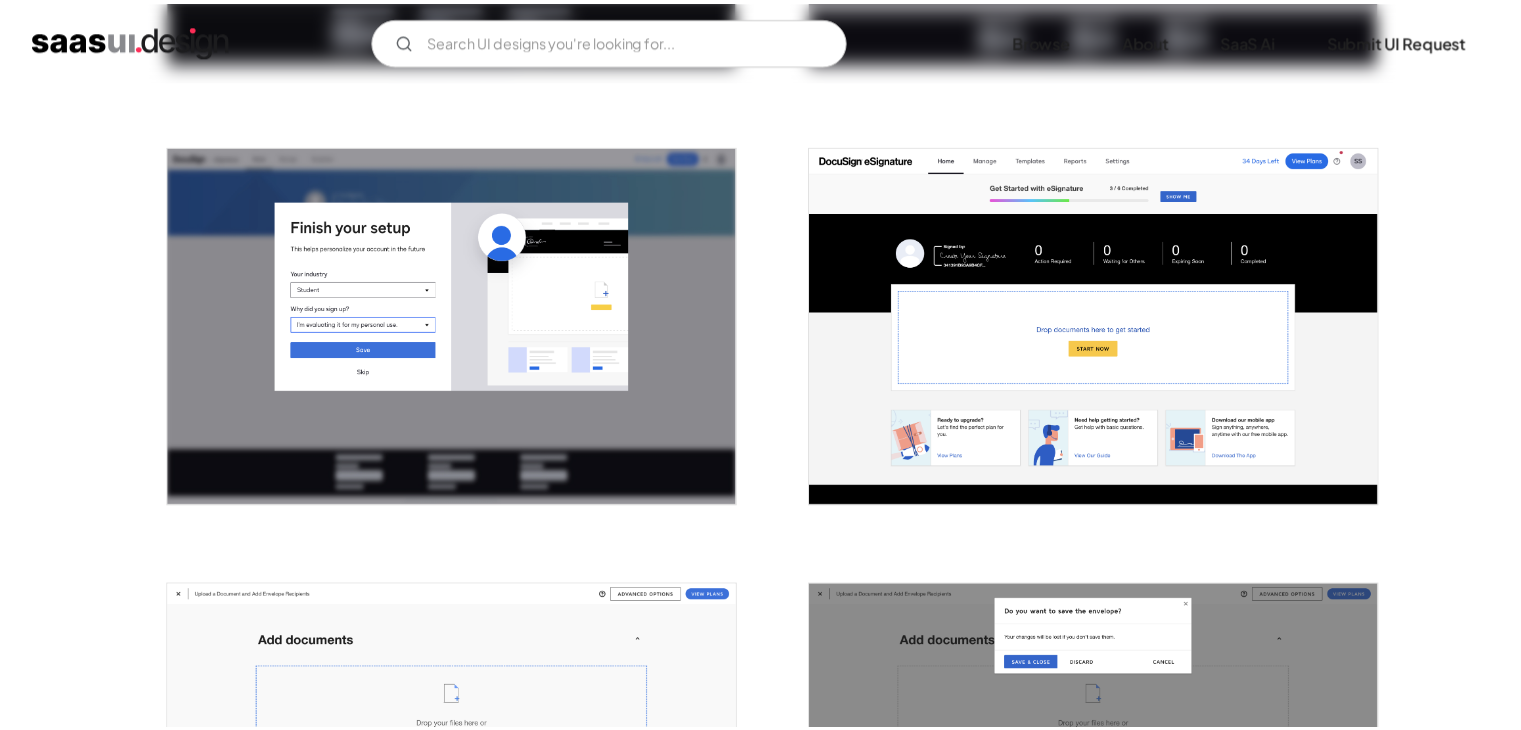 scroll, scrollTop: 0, scrollLeft: 0, axis: both 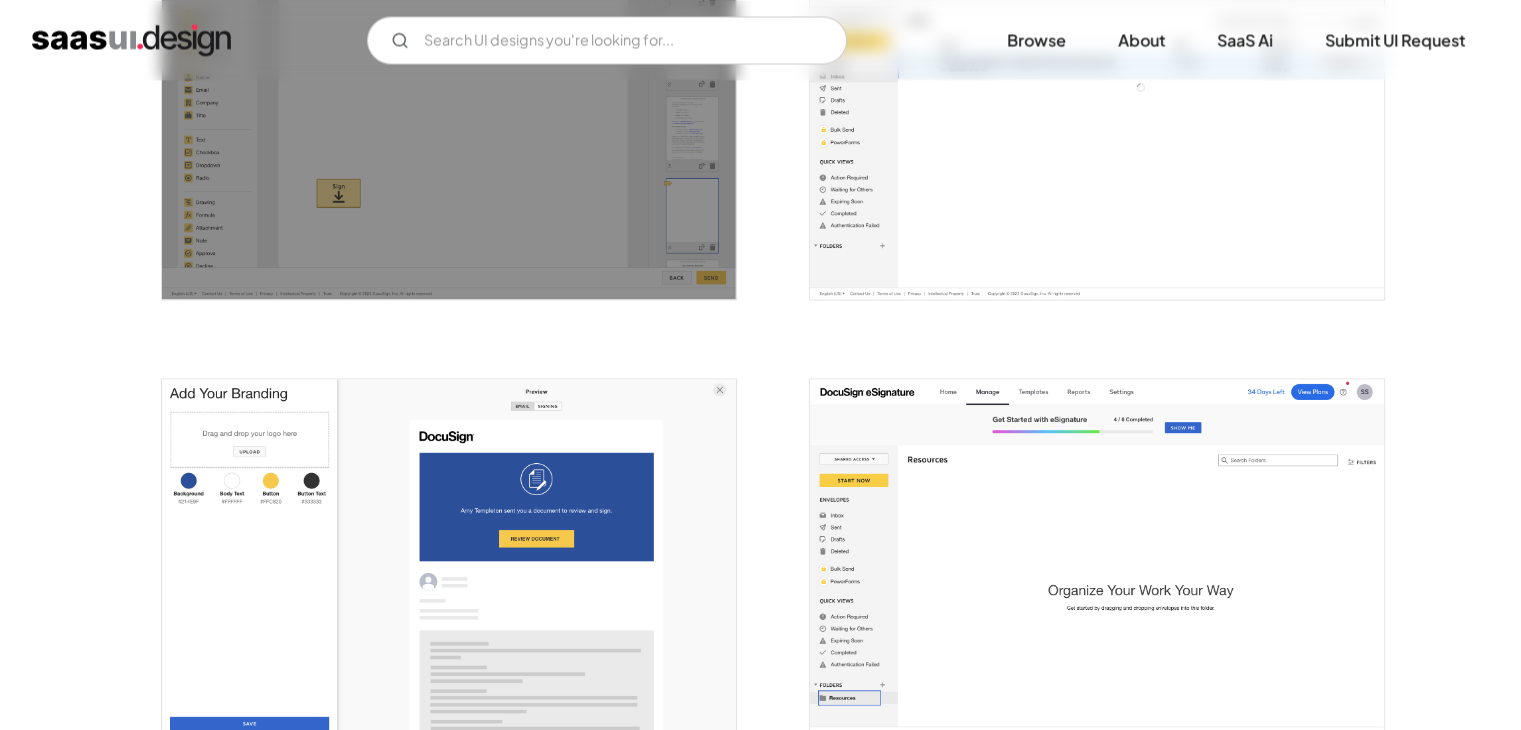 click at bounding box center [449, 558] 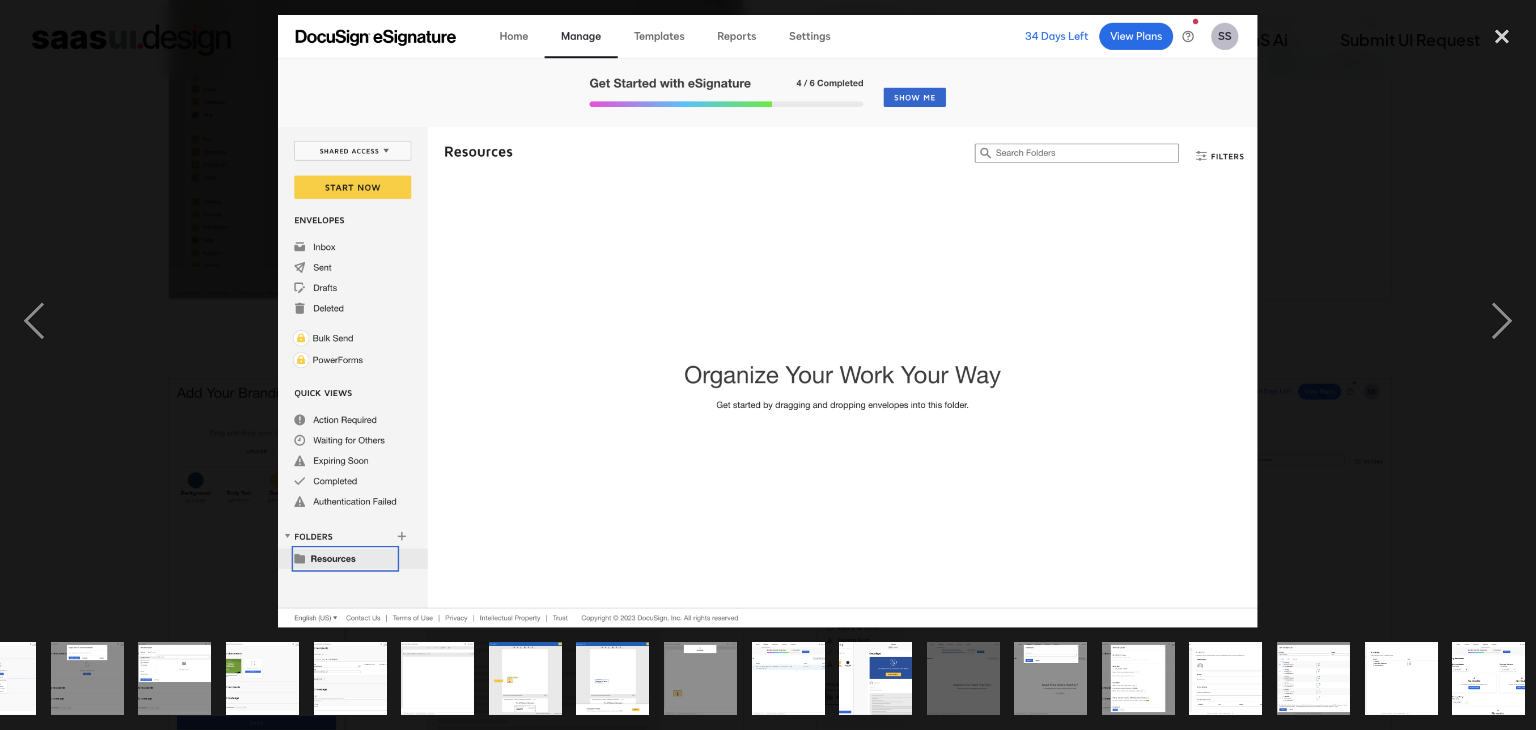 scroll, scrollTop: 0, scrollLeft: 579, axis: horizontal 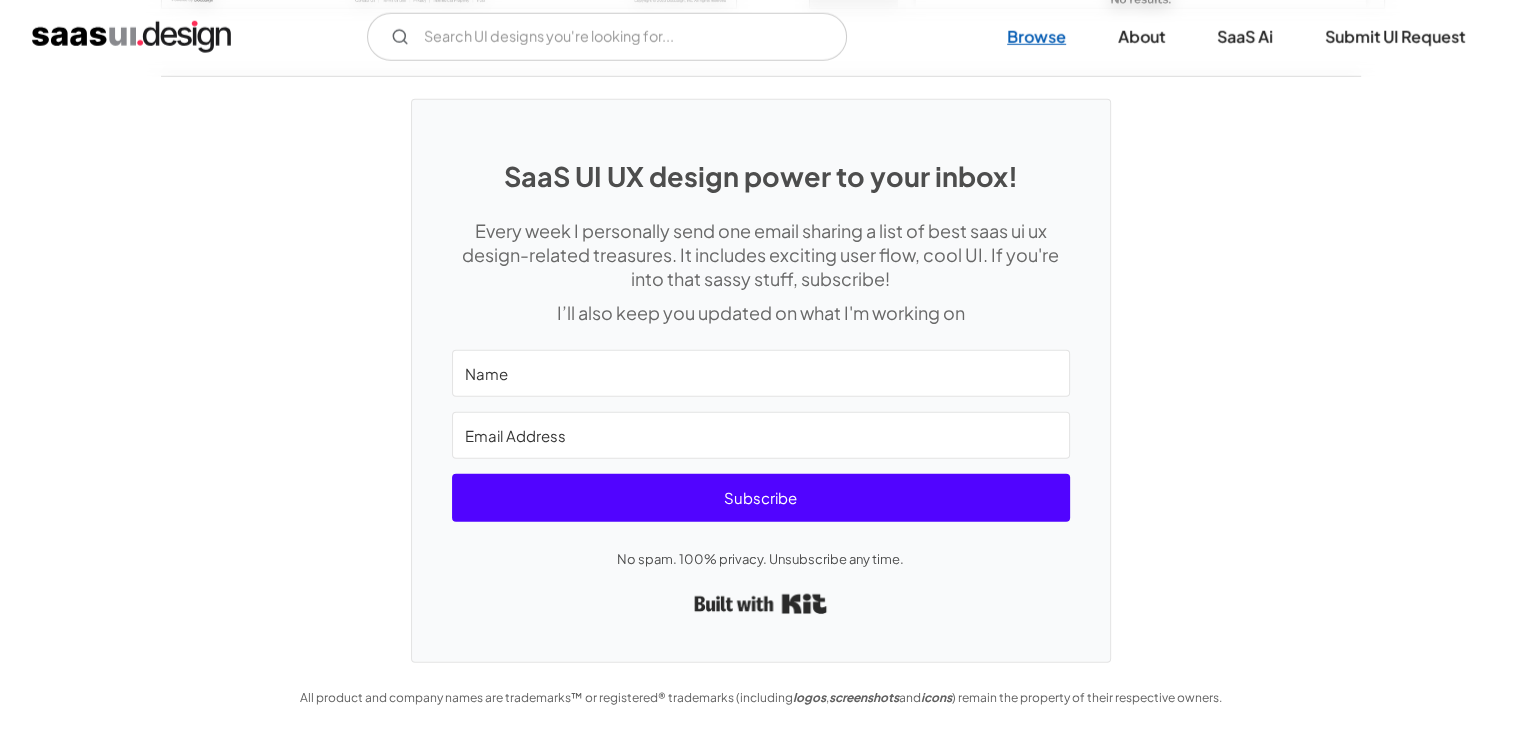 click on "Browse" at bounding box center (1036, 37) 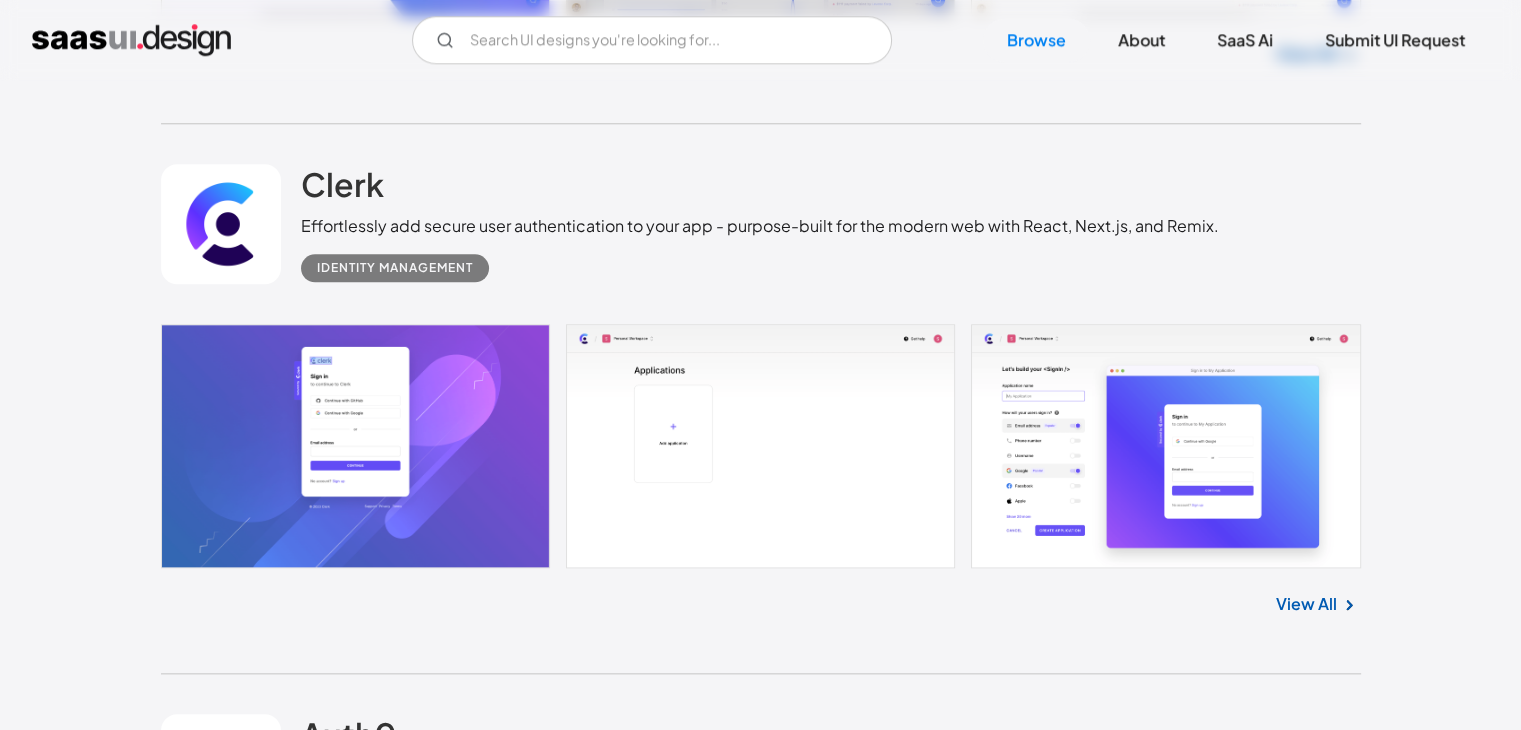 scroll, scrollTop: 2100, scrollLeft: 0, axis: vertical 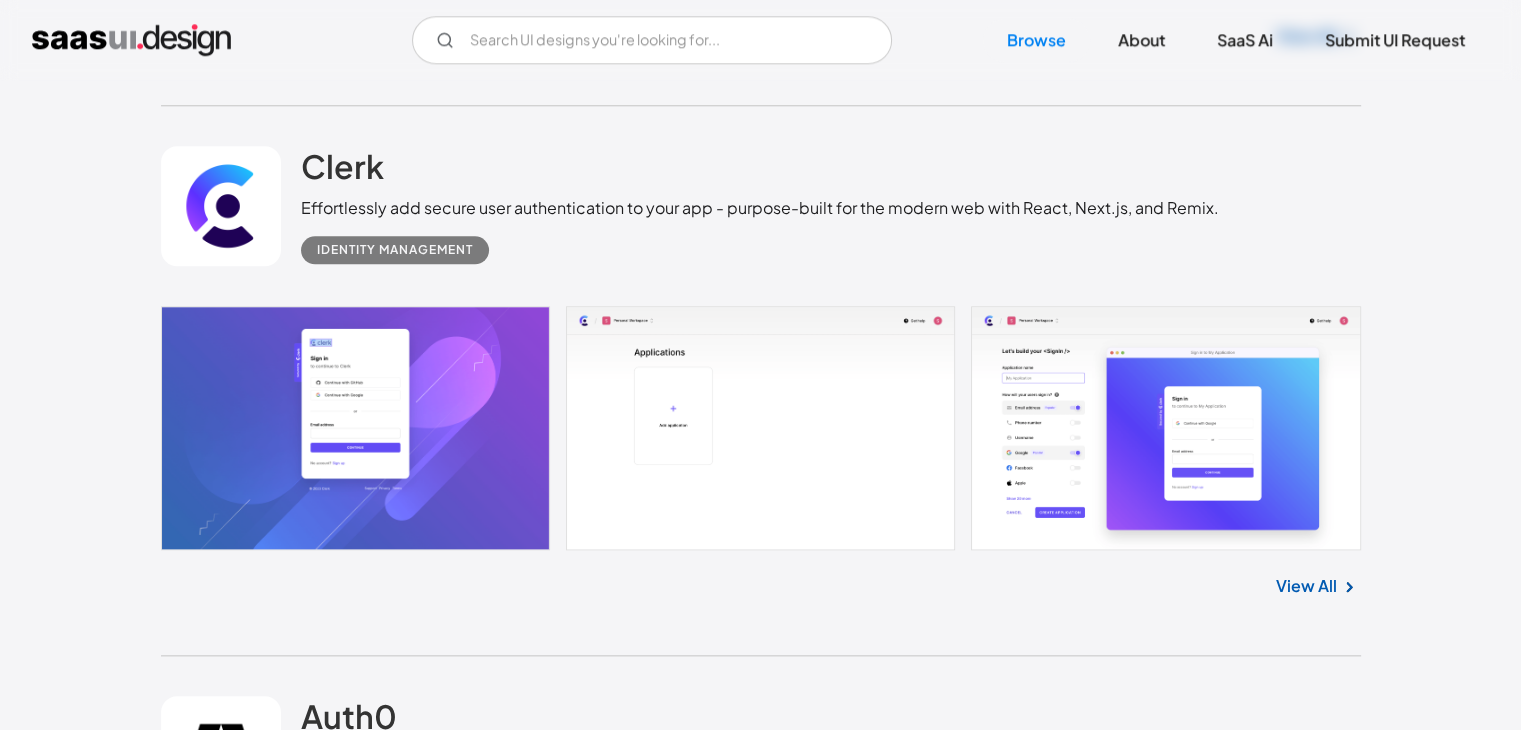 click at bounding box center (221, 206) 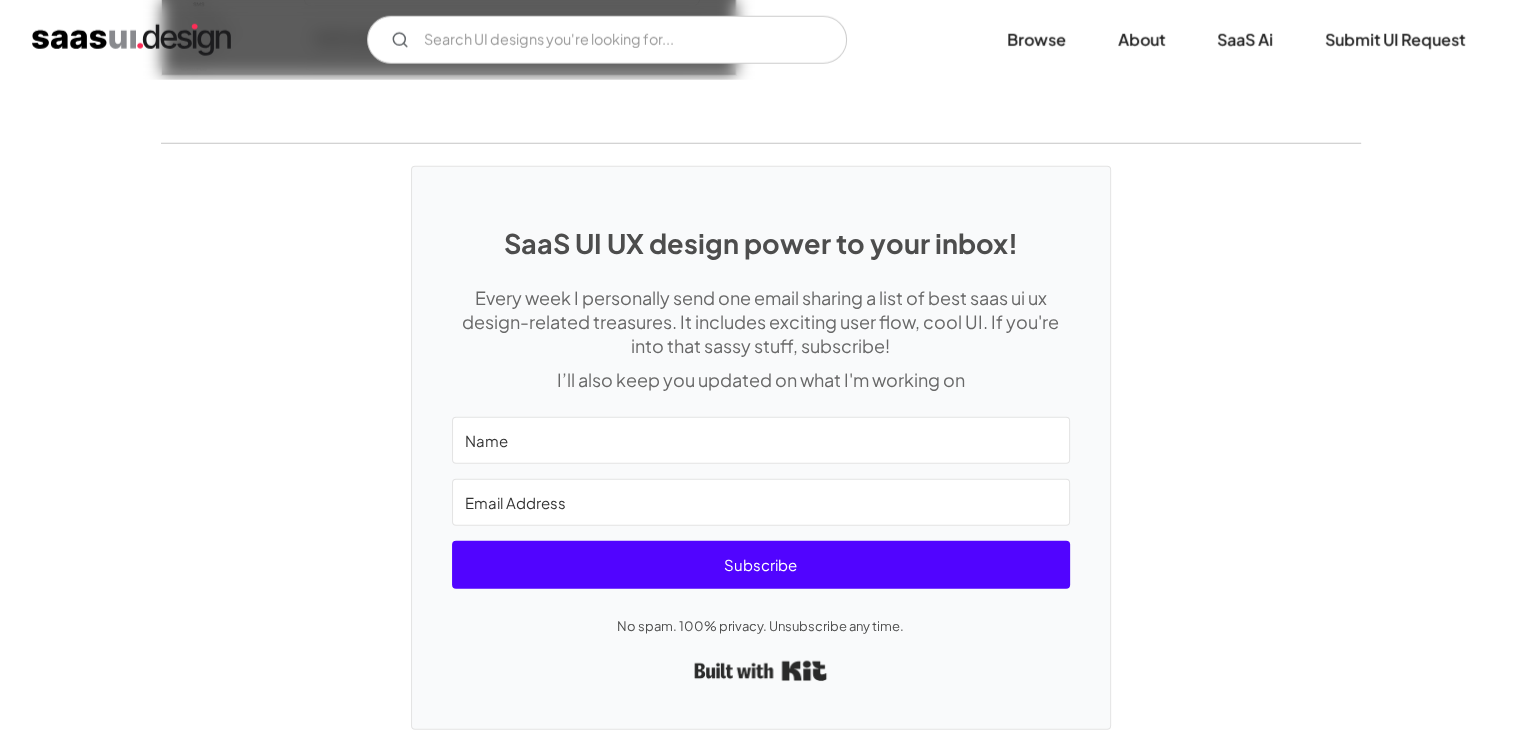 scroll, scrollTop: 5643, scrollLeft: 0, axis: vertical 